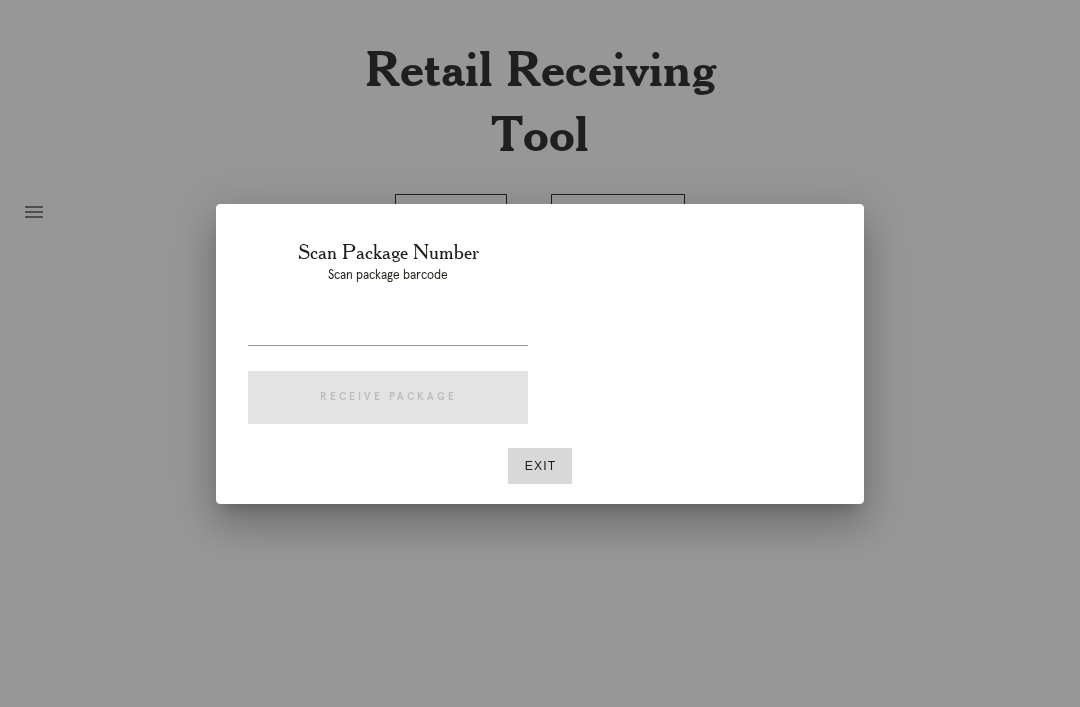 scroll, scrollTop: 64, scrollLeft: 0, axis: vertical 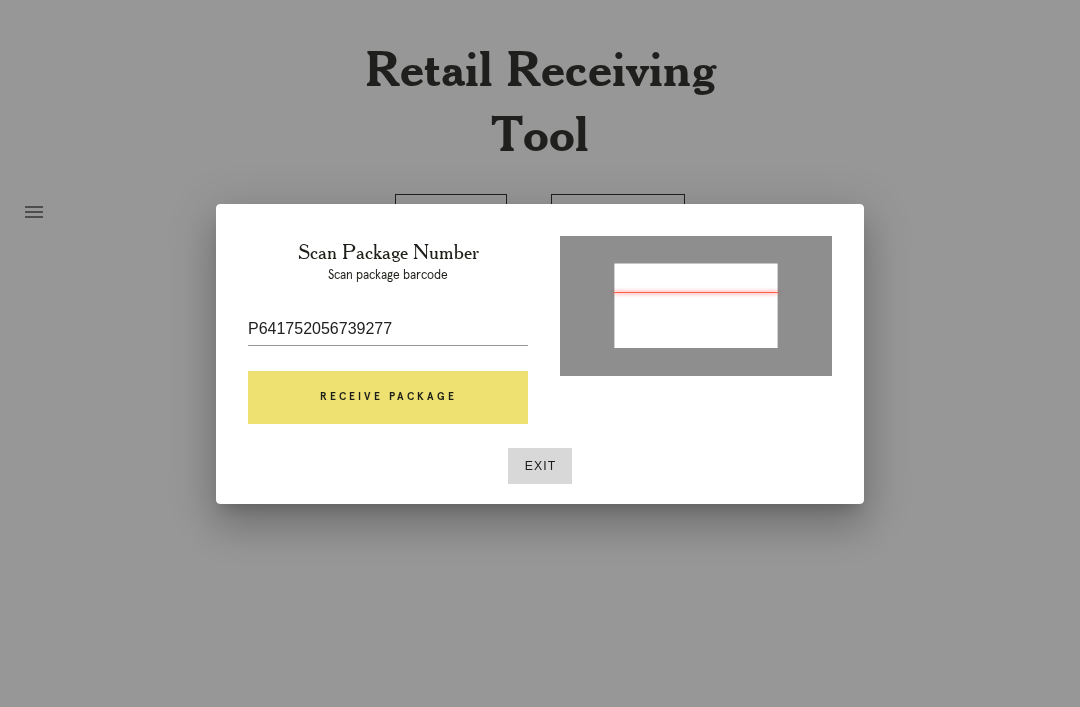 click on "Receive Package" at bounding box center [388, 398] 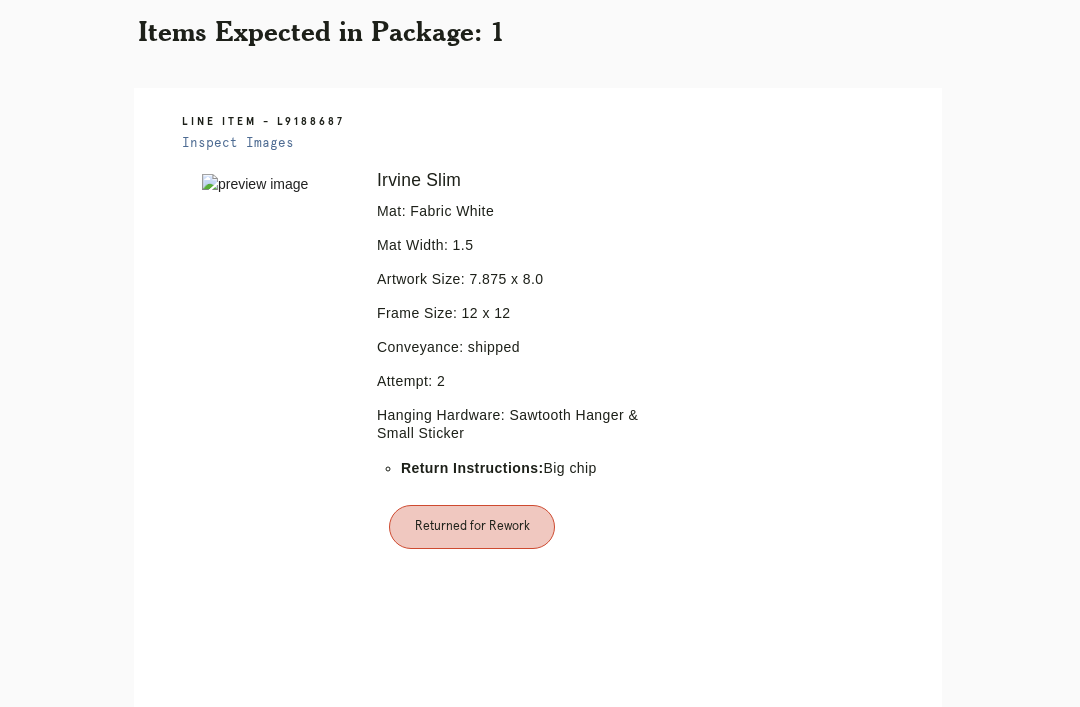 scroll, scrollTop: 463, scrollLeft: 0, axis: vertical 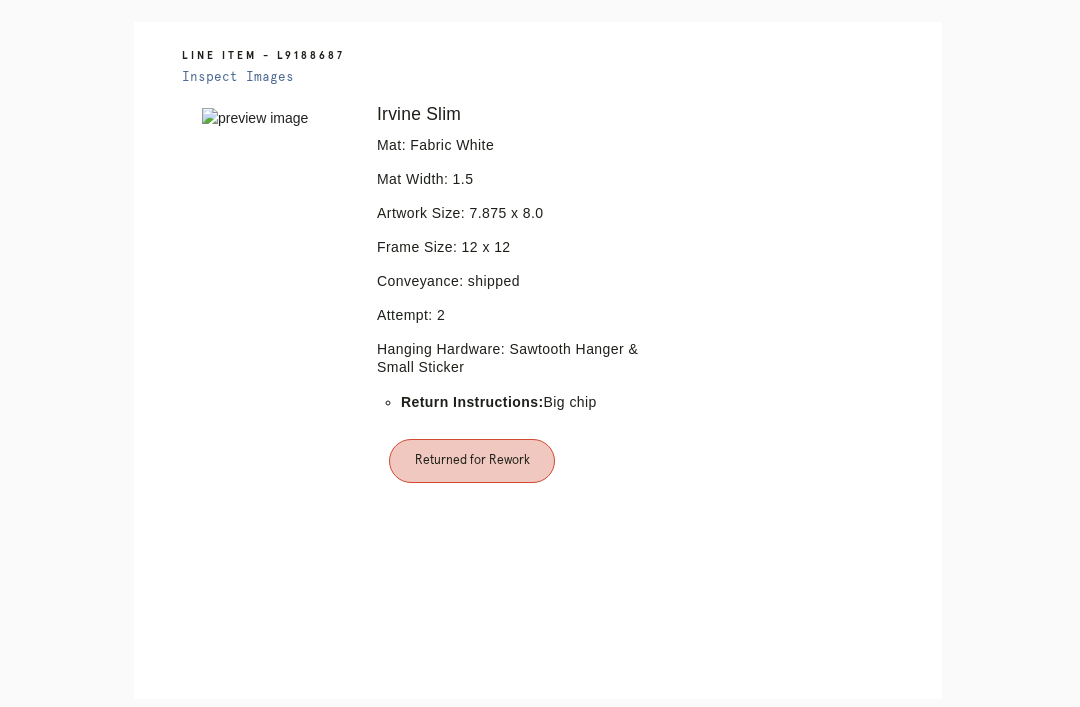 click on "Orders" at bounding box center (451, 827) 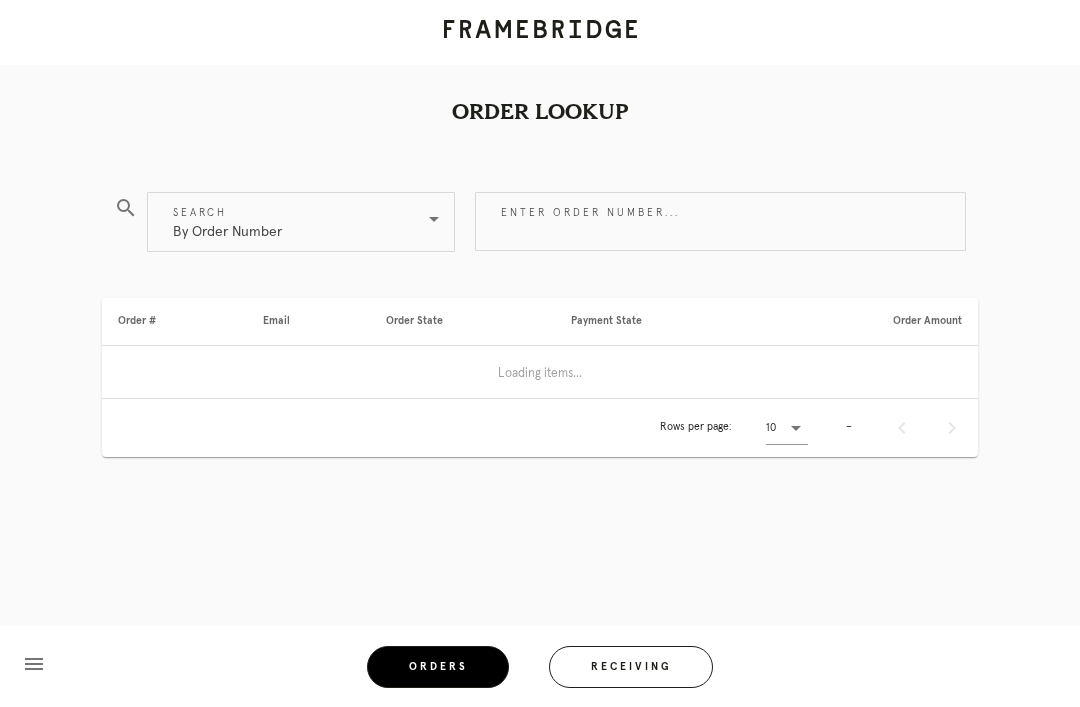 scroll, scrollTop: 0, scrollLeft: 0, axis: both 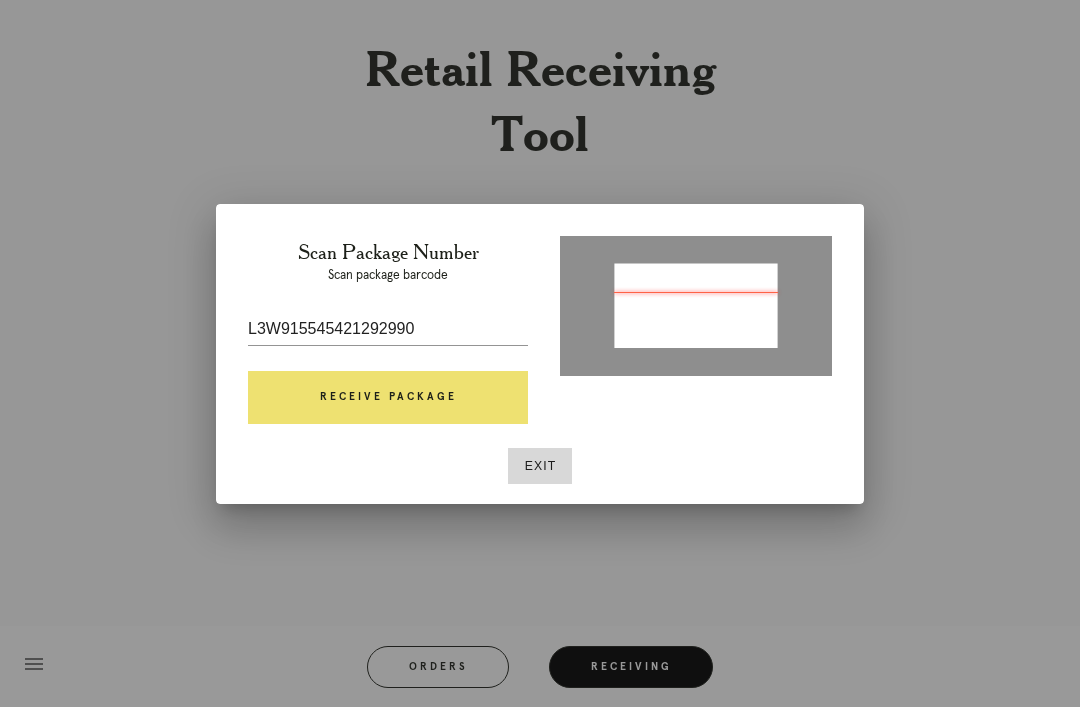 click on "Receive Package" at bounding box center (388, 398) 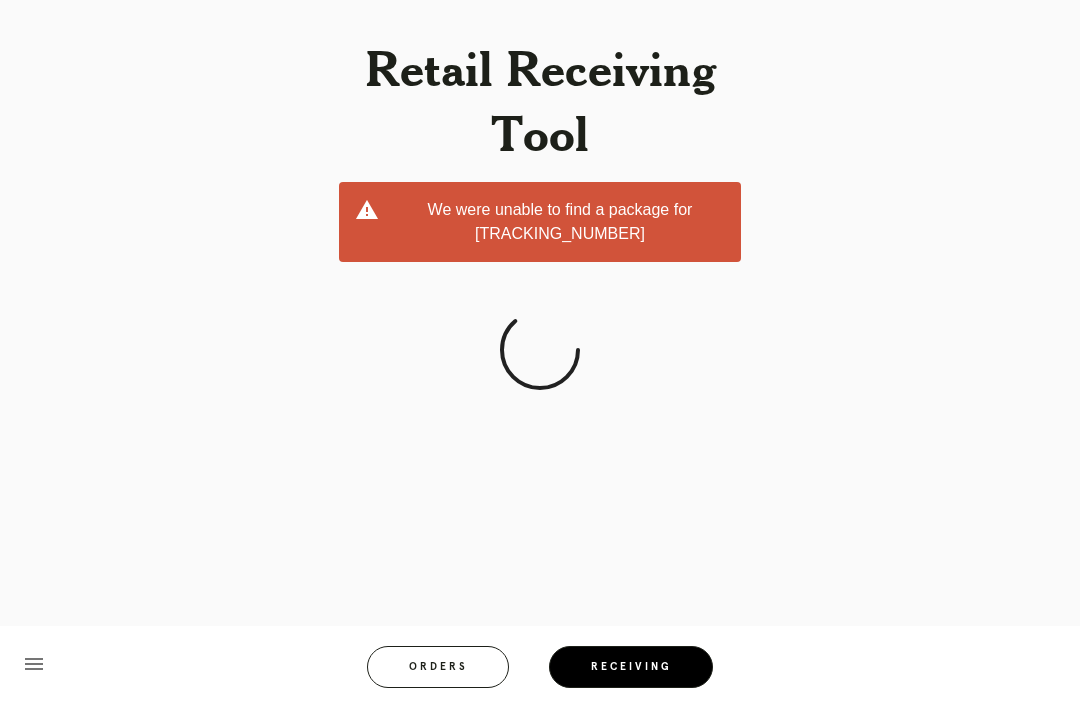 click on "Retail Receiving Tool
We were unable to find a package for L3W915545421292990
menu
Orders
Receiving
Logged in as:   darby.finch@framebridge.com   River North
Logout" at bounding box center (540, 353) 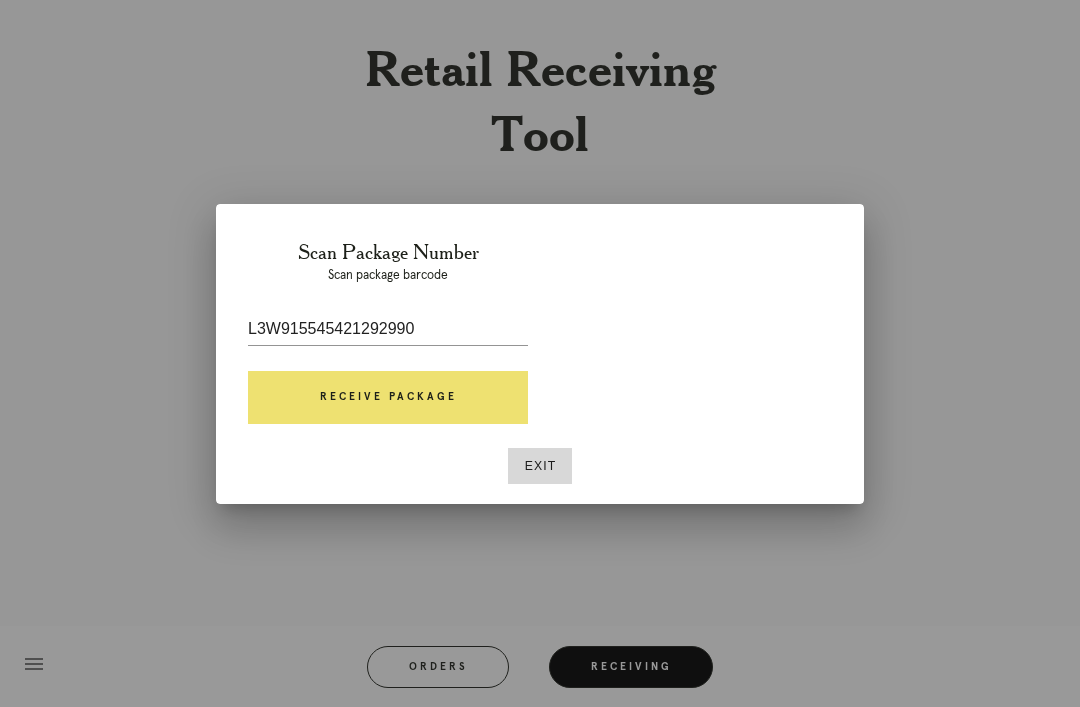 click at bounding box center [540, 353] 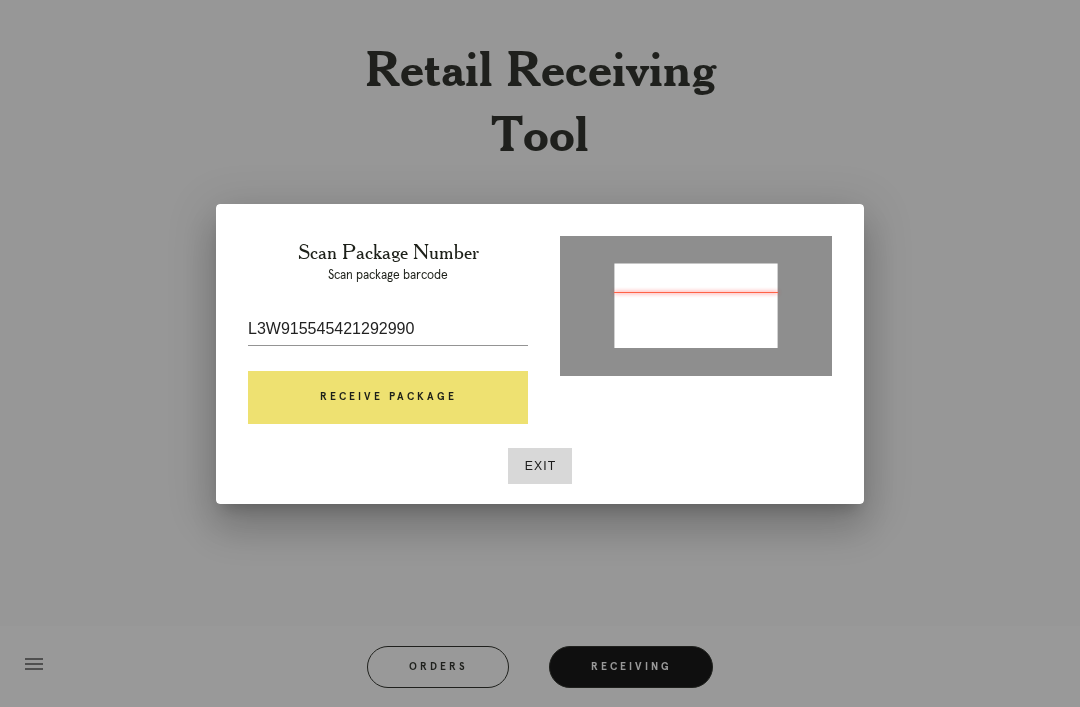 scroll, scrollTop: 8, scrollLeft: 0, axis: vertical 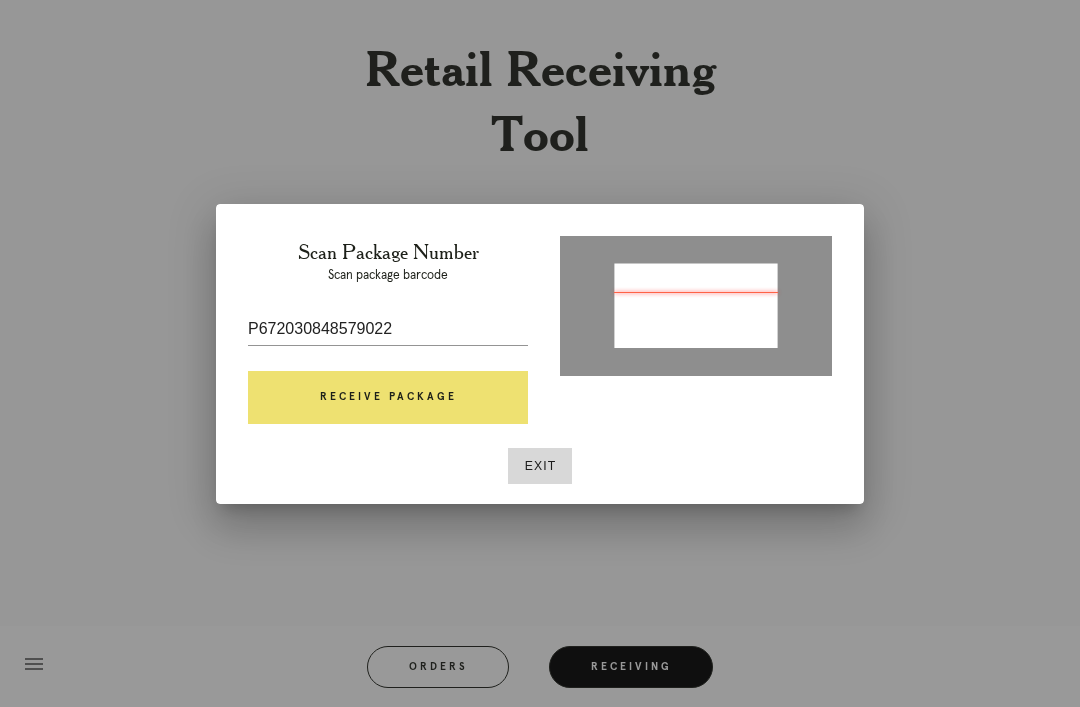 click on "Receive Package" at bounding box center [388, 398] 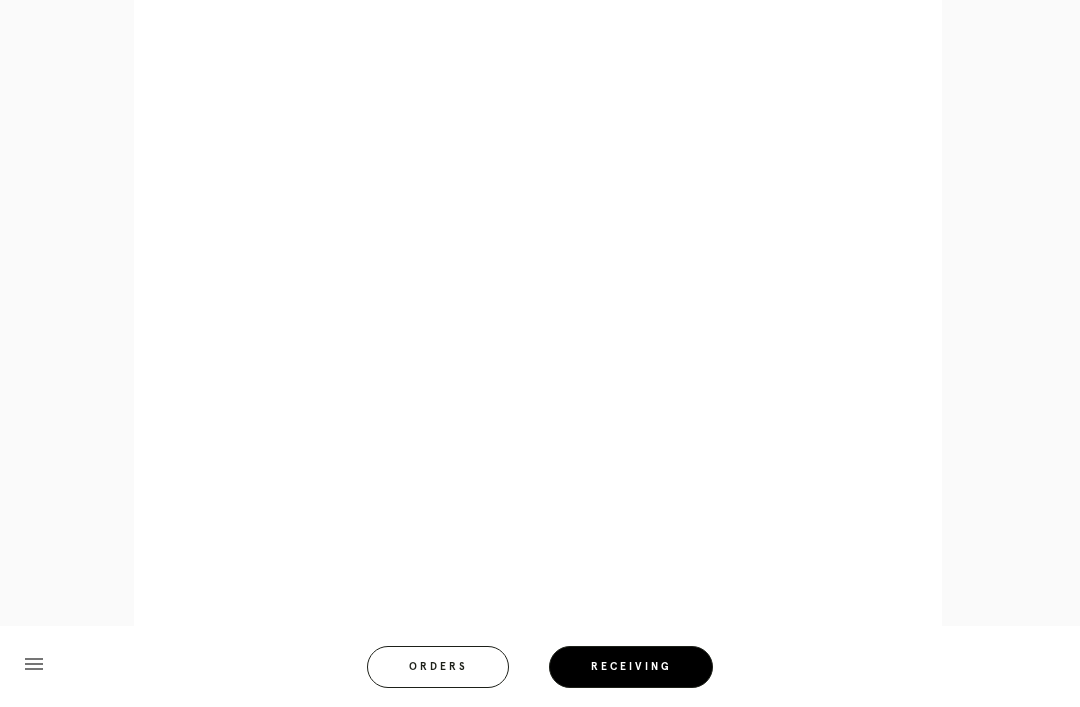 scroll, scrollTop: 926, scrollLeft: 0, axis: vertical 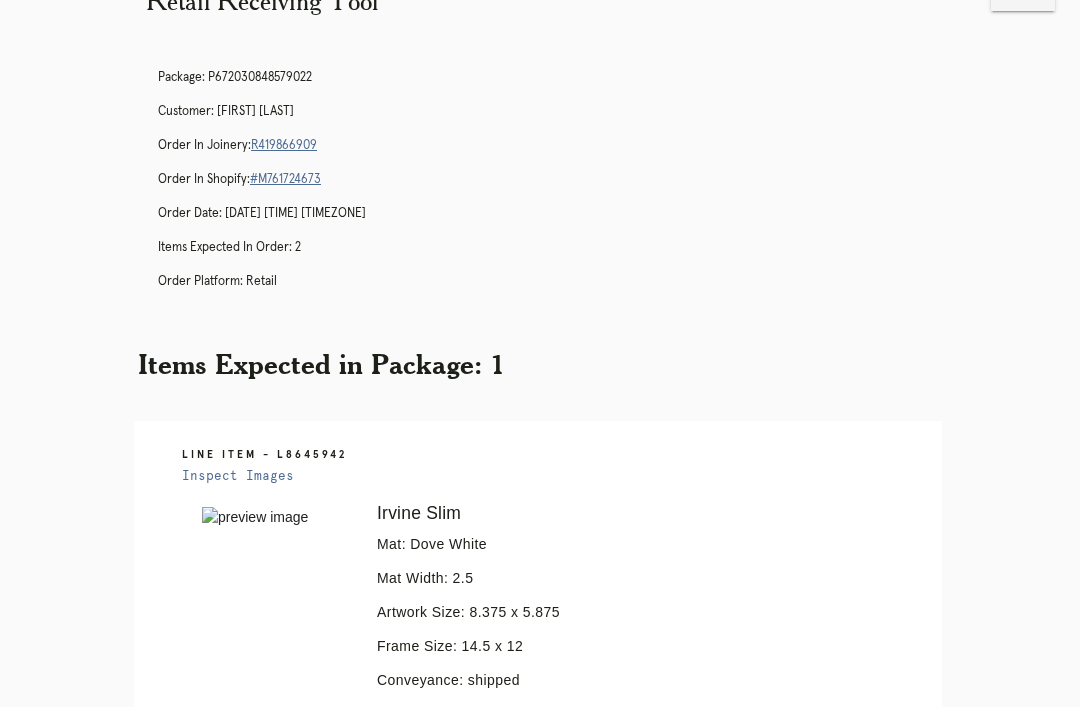 click on "Receiving" at bounding box center (618, 1100) 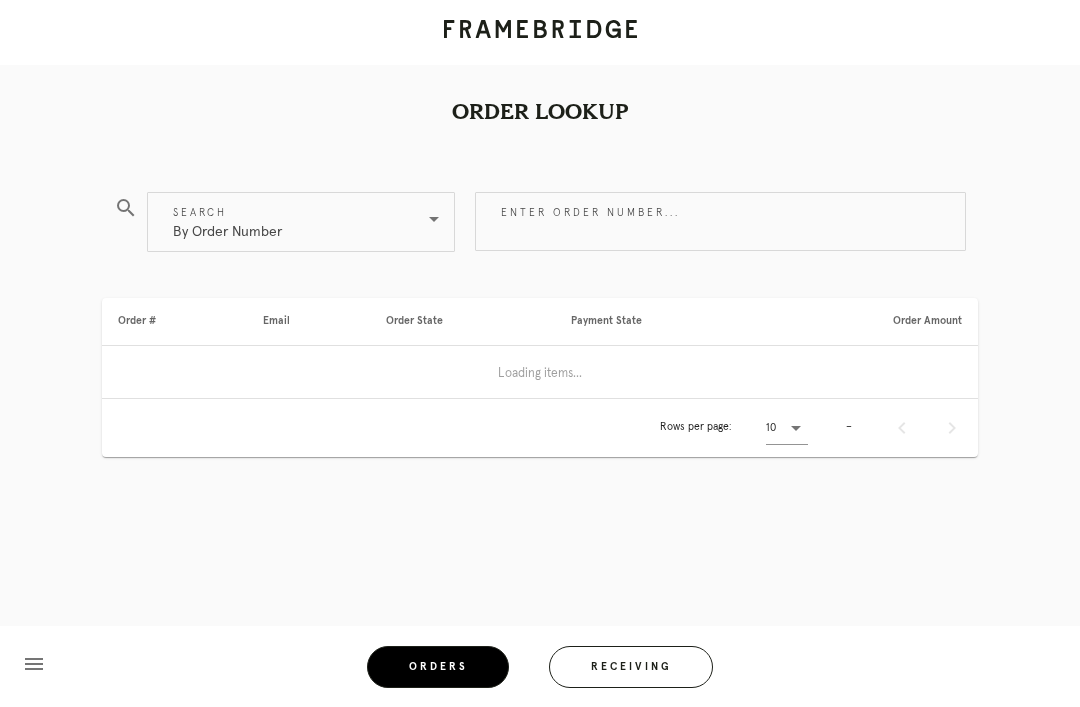 click on "Receiving" at bounding box center (631, 667) 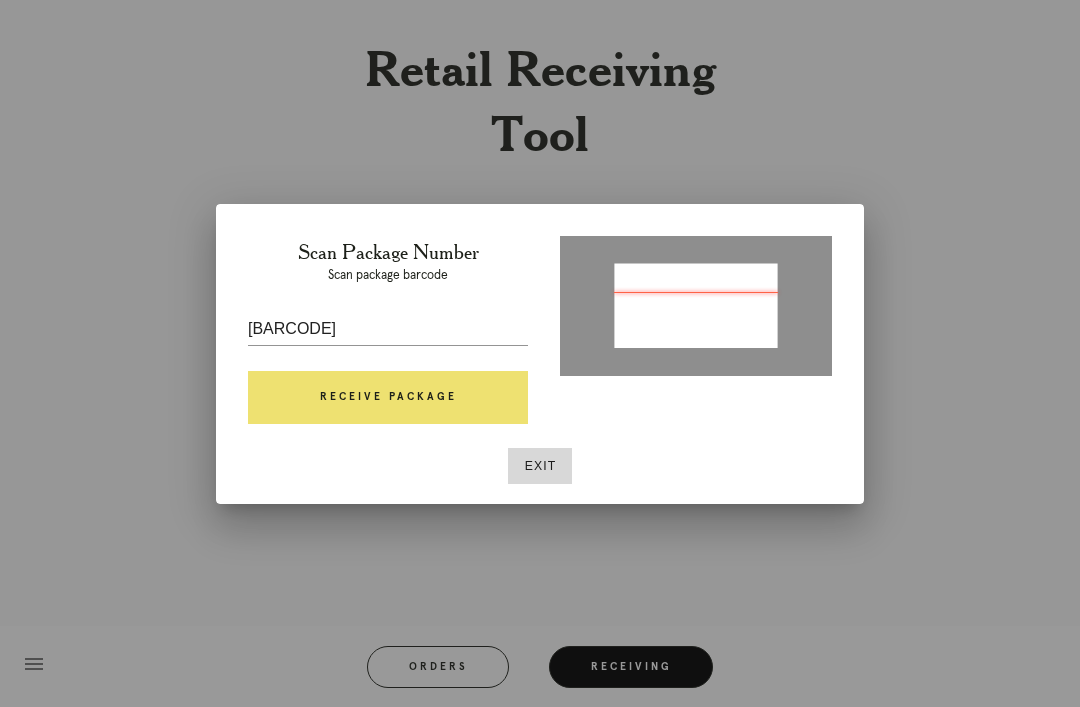click on "Receive Package" at bounding box center [388, 398] 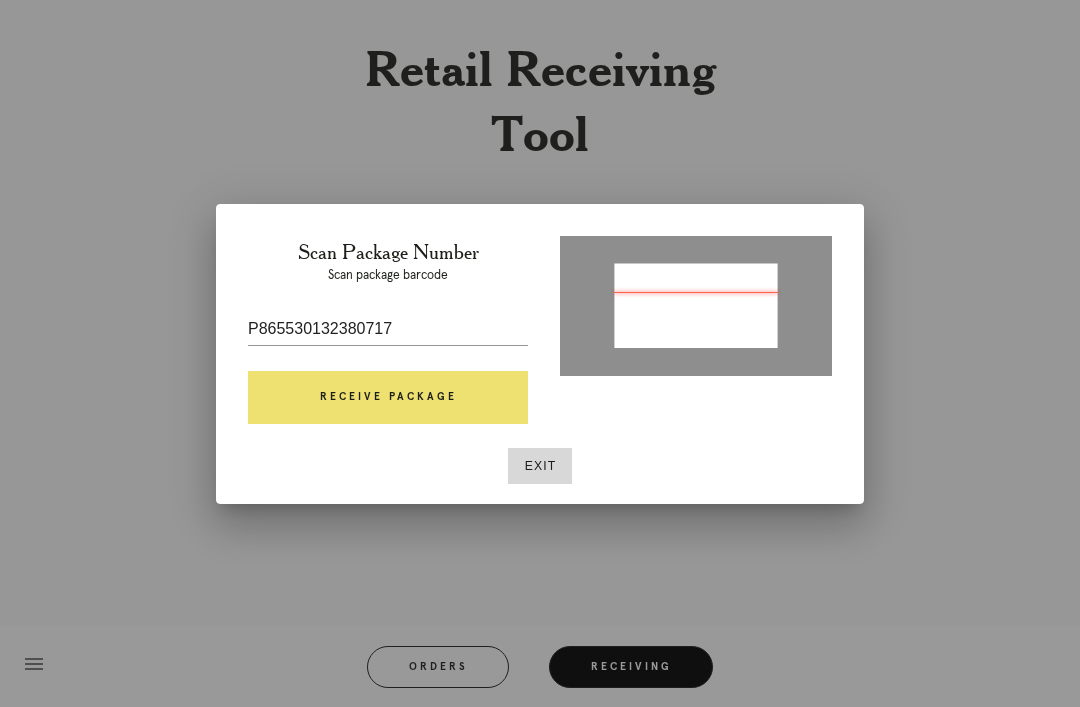 click on "Receive Package" at bounding box center (388, 398) 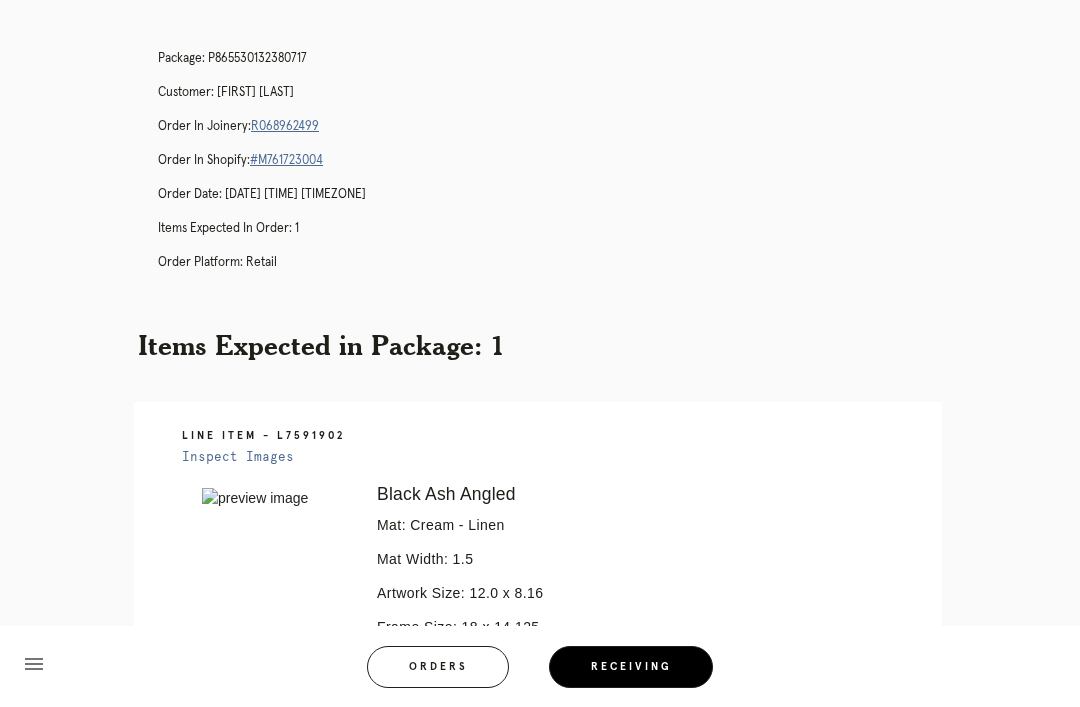 scroll, scrollTop: 0, scrollLeft: 0, axis: both 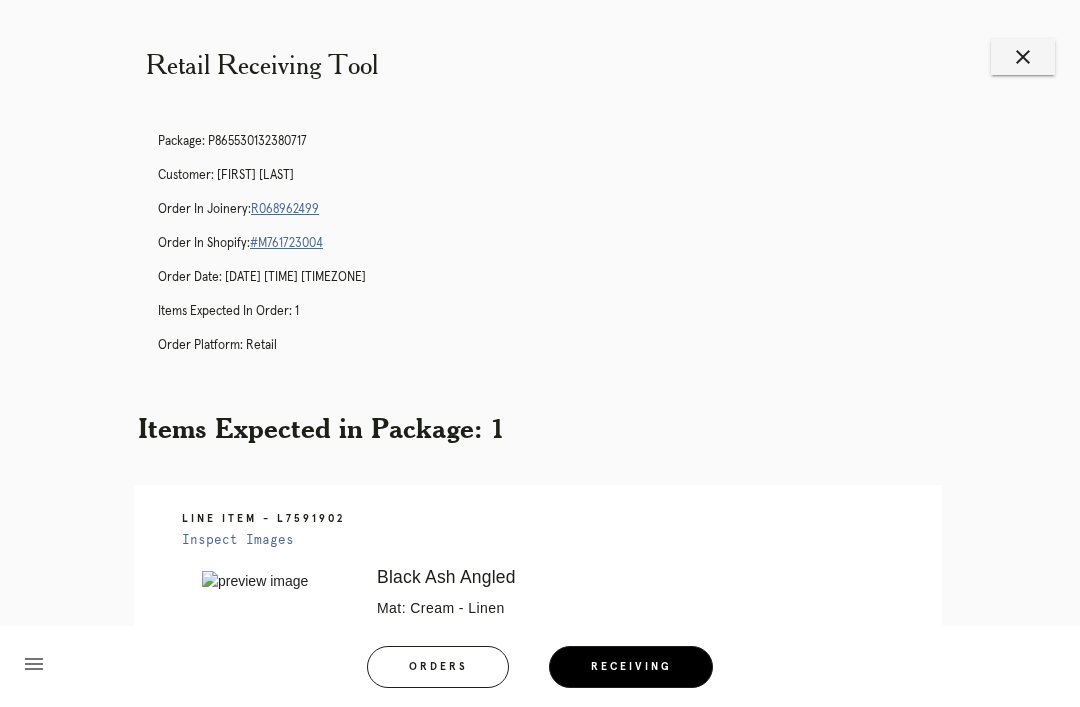 click on "R068962499" at bounding box center (285, 209) 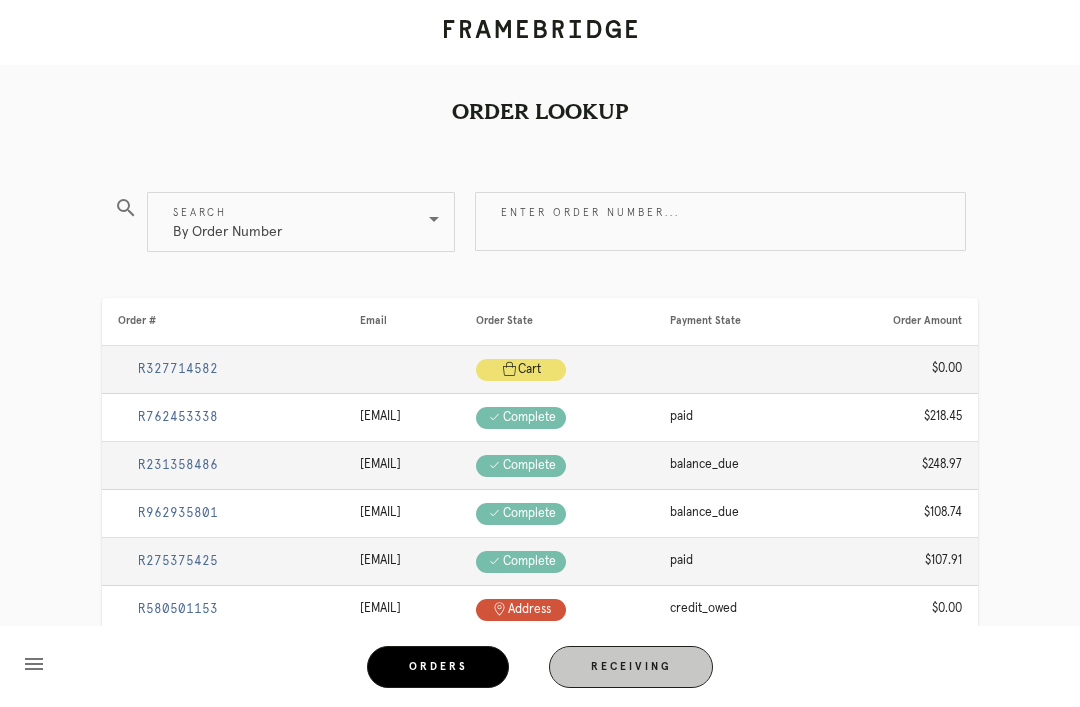 click on "Receiving" at bounding box center [631, 667] 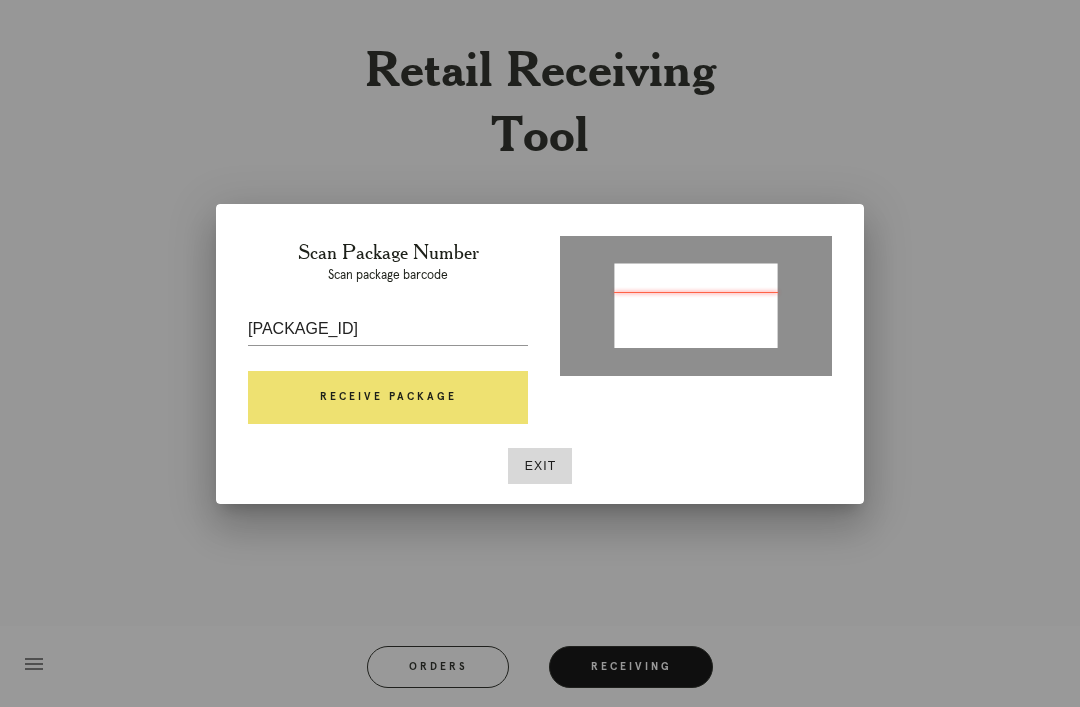 scroll, scrollTop: 64, scrollLeft: 0, axis: vertical 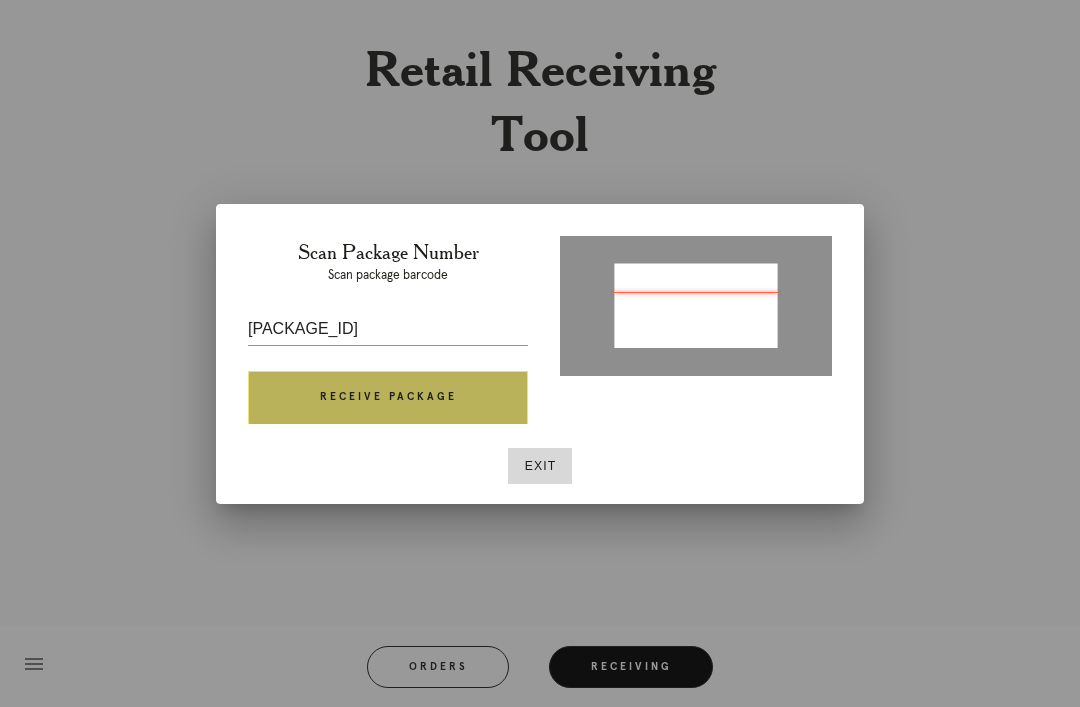 click on "Receive Package" at bounding box center (388, 398) 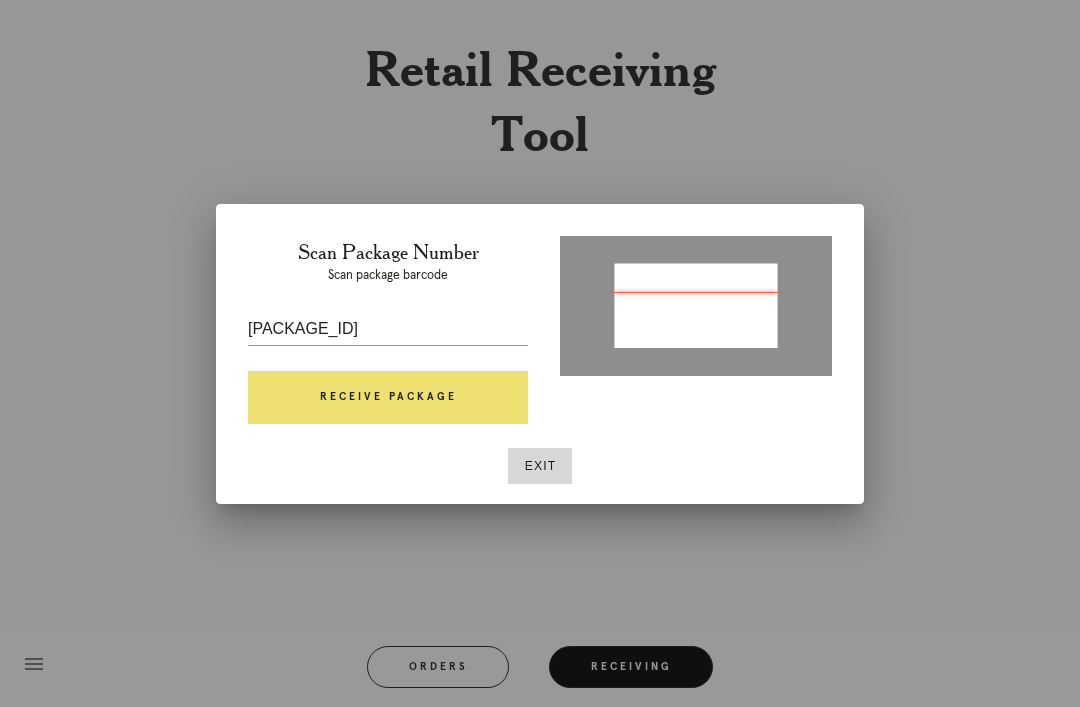 click on "Exit" at bounding box center (540, 466) 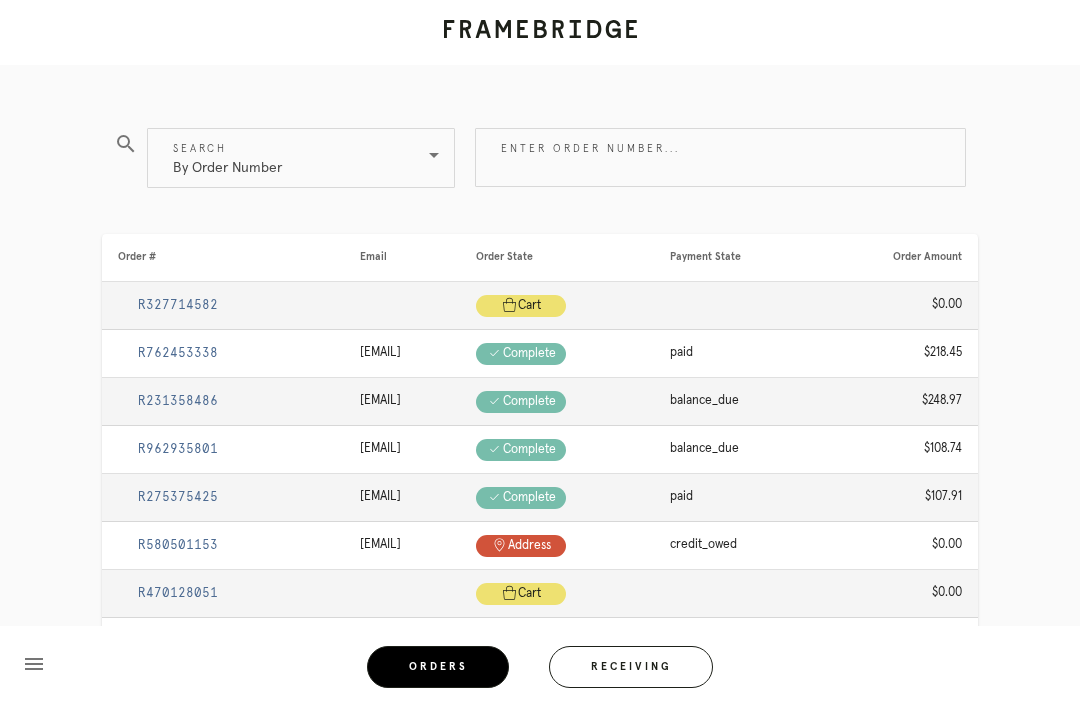 click on "Receiving" at bounding box center [631, 667] 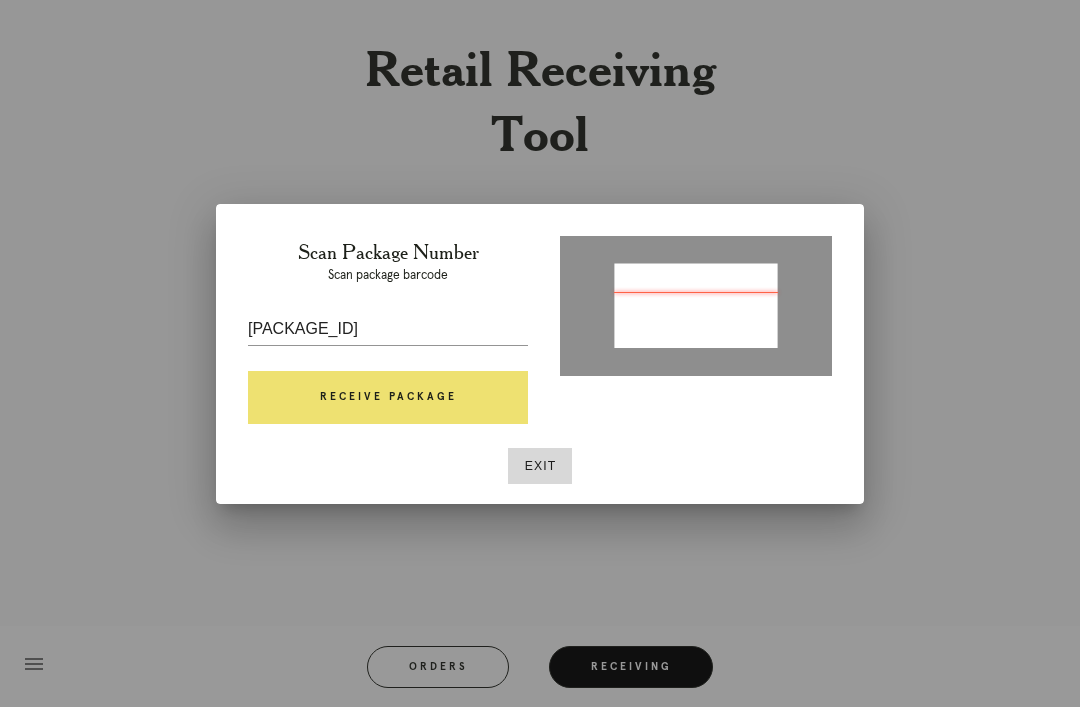 click on "Receive Package" at bounding box center [388, 398] 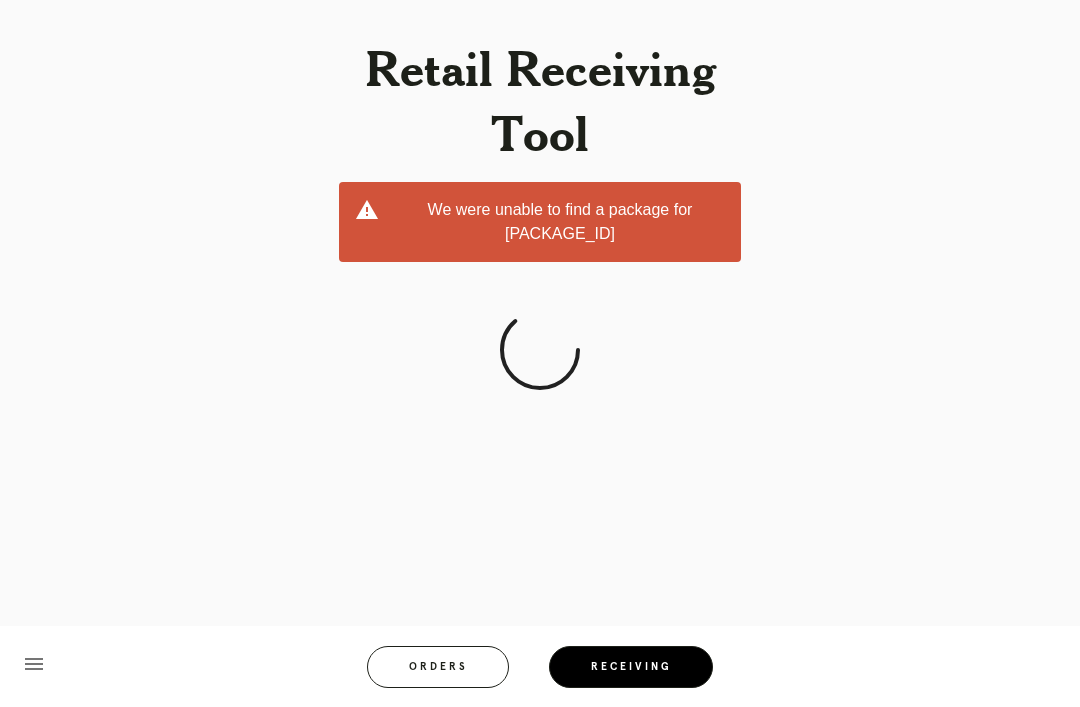 click on "Orders" at bounding box center [438, 667] 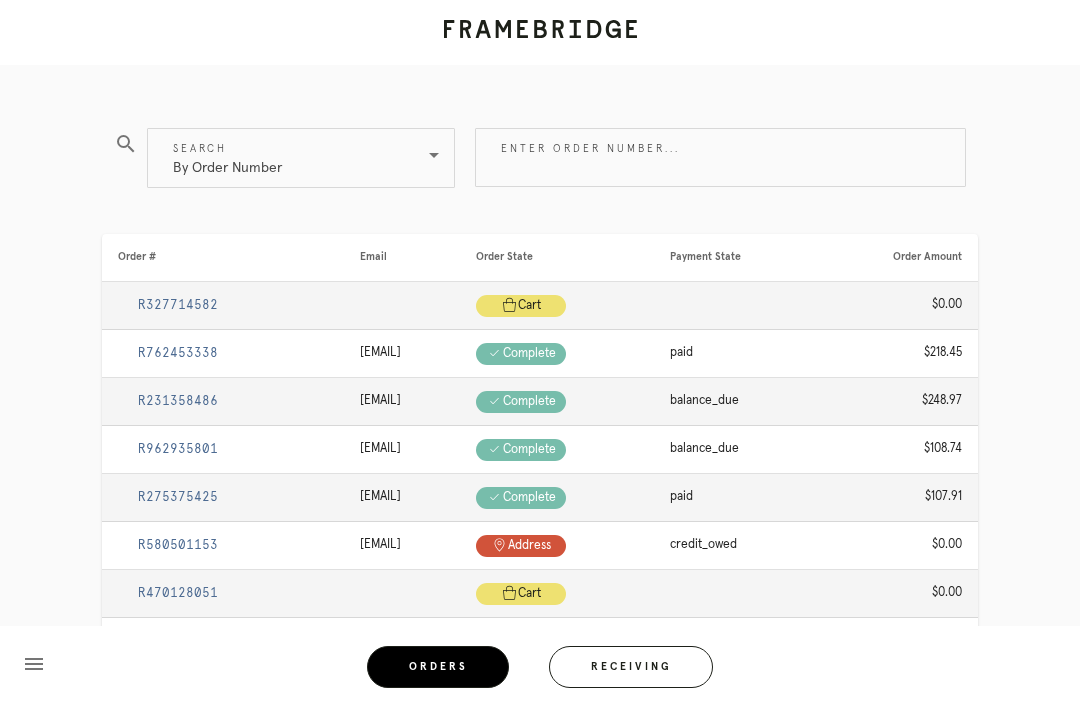 click on "Receiving" at bounding box center [631, 667] 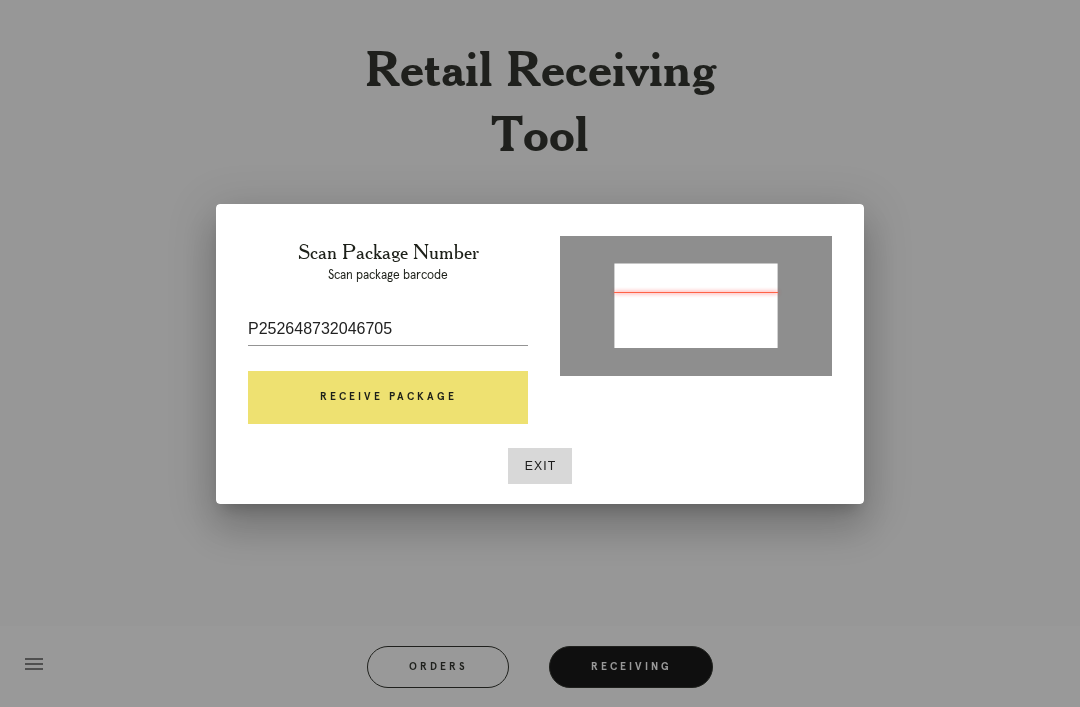 click on "Receive Package" at bounding box center [388, 398] 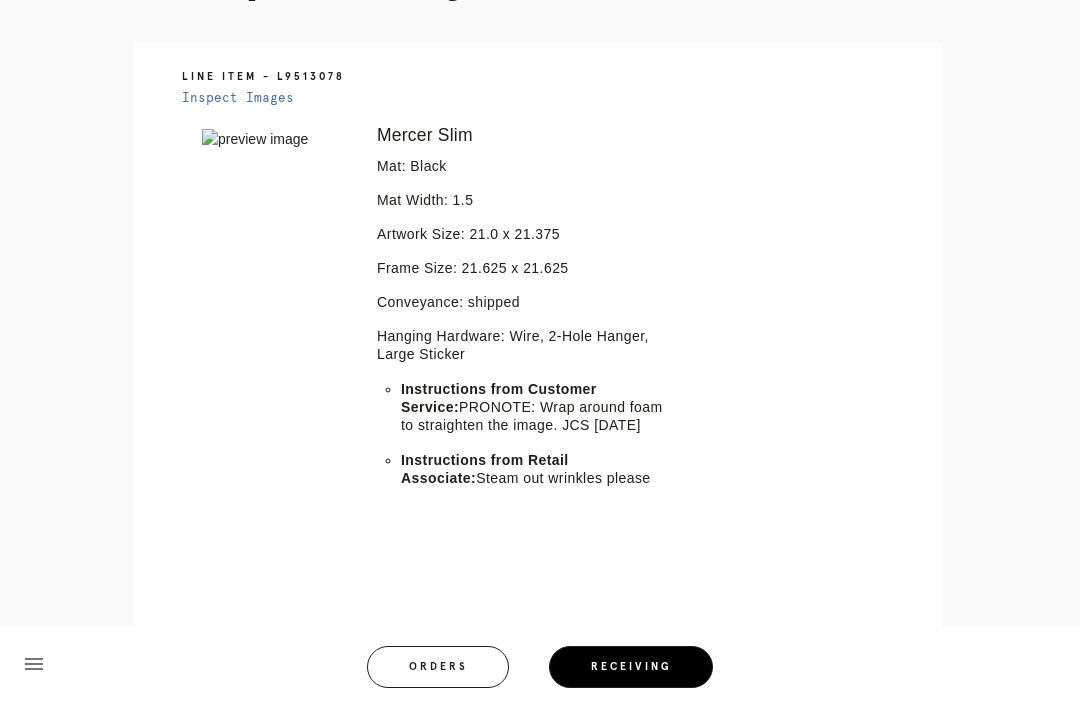scroll, scrollTop: 0, scrollLeft: 0, axis: both 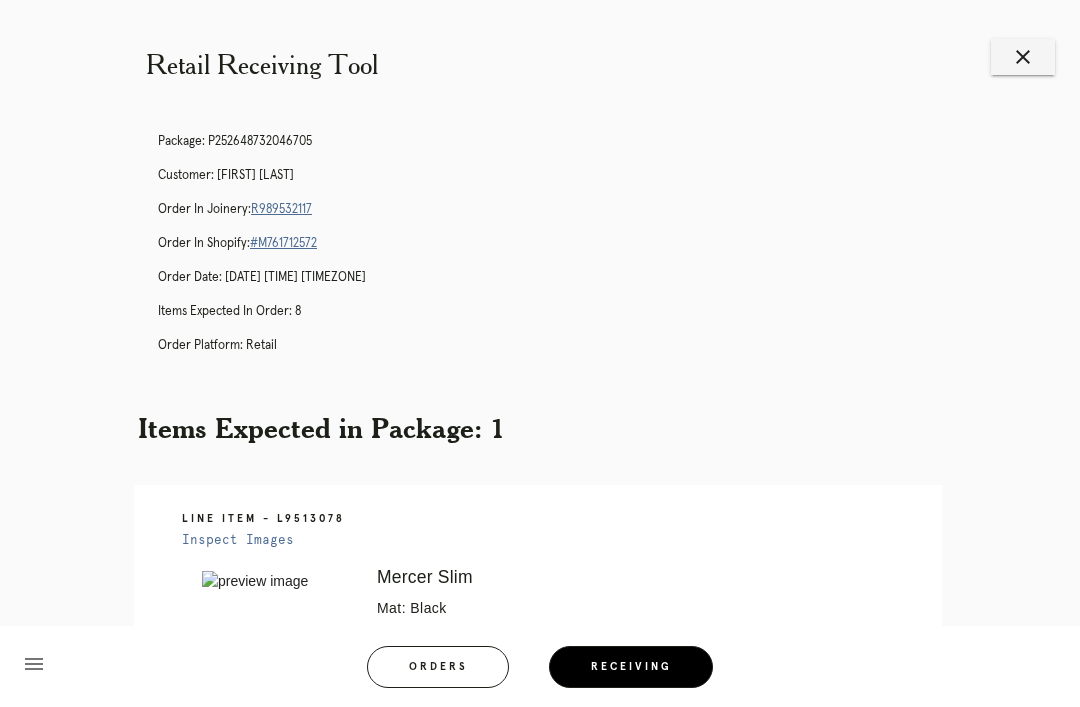 click on "Receiving" at bounding box center [631, 667] 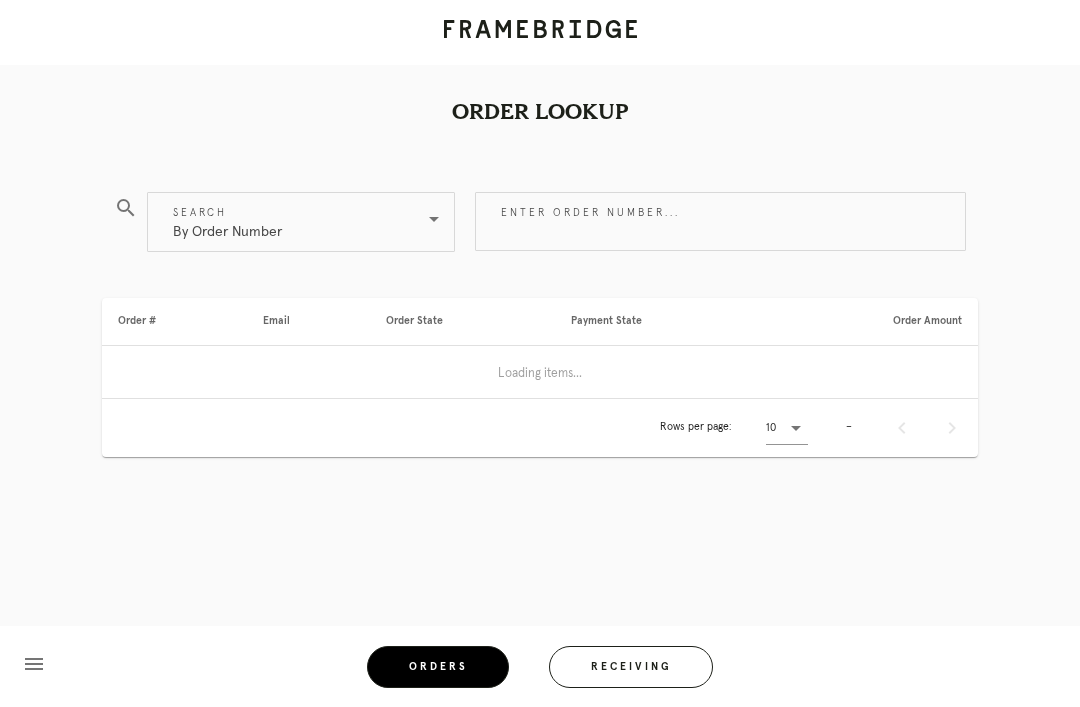 click on "Receiving" at bounding box center [631, 667] 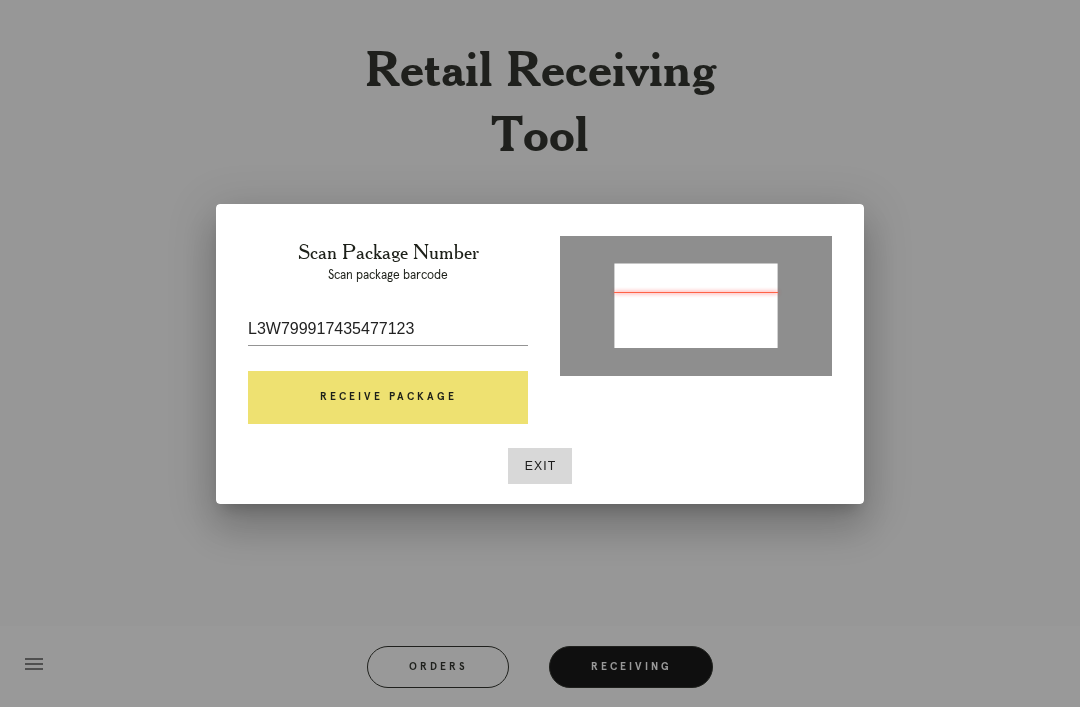 click on "Receive Package" at bounding box center [388, 398] 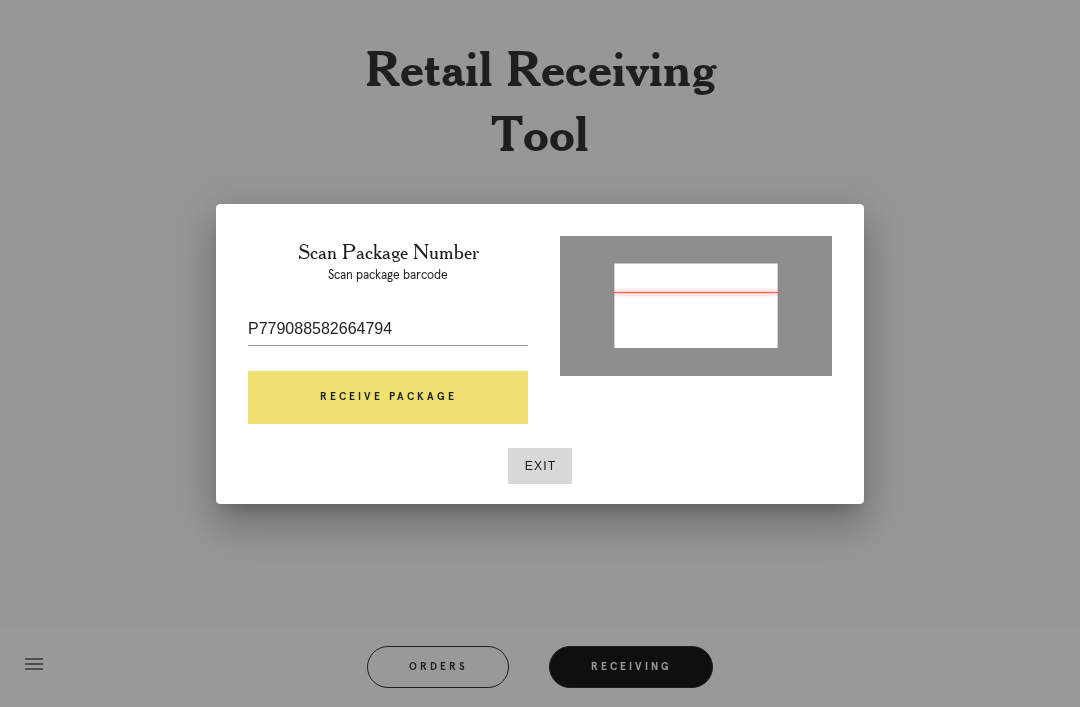 click on "Receive Package" at bounding box center [388, 398] 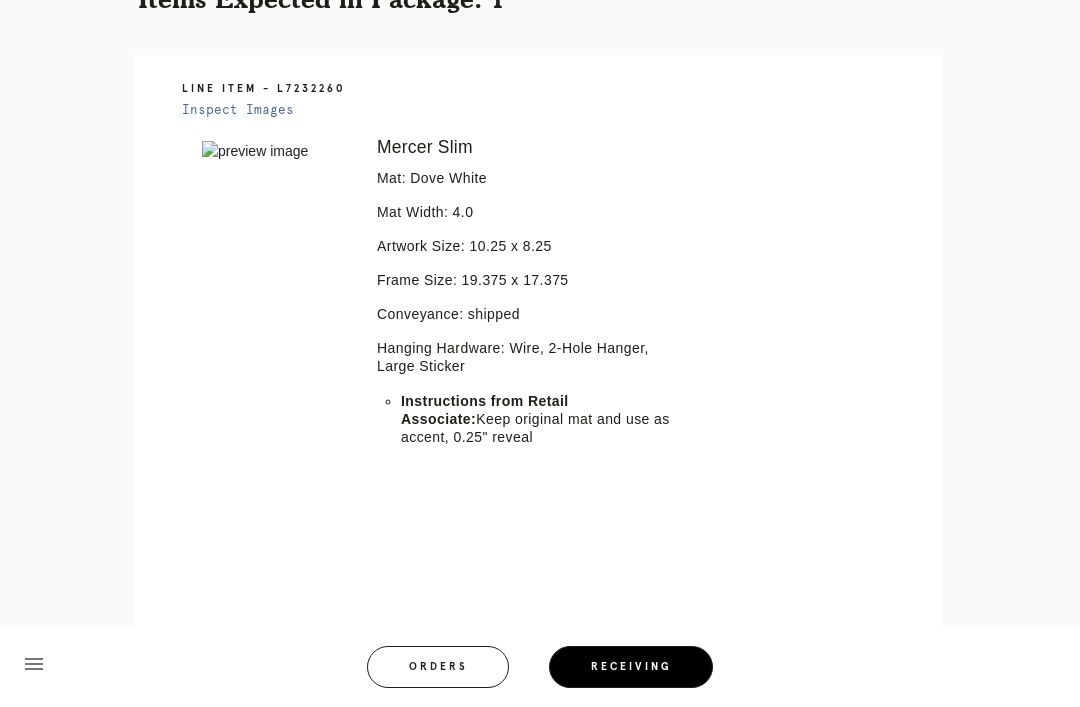 scroll, scrollTop: 434, scrollLeft: 0, axis: vertical 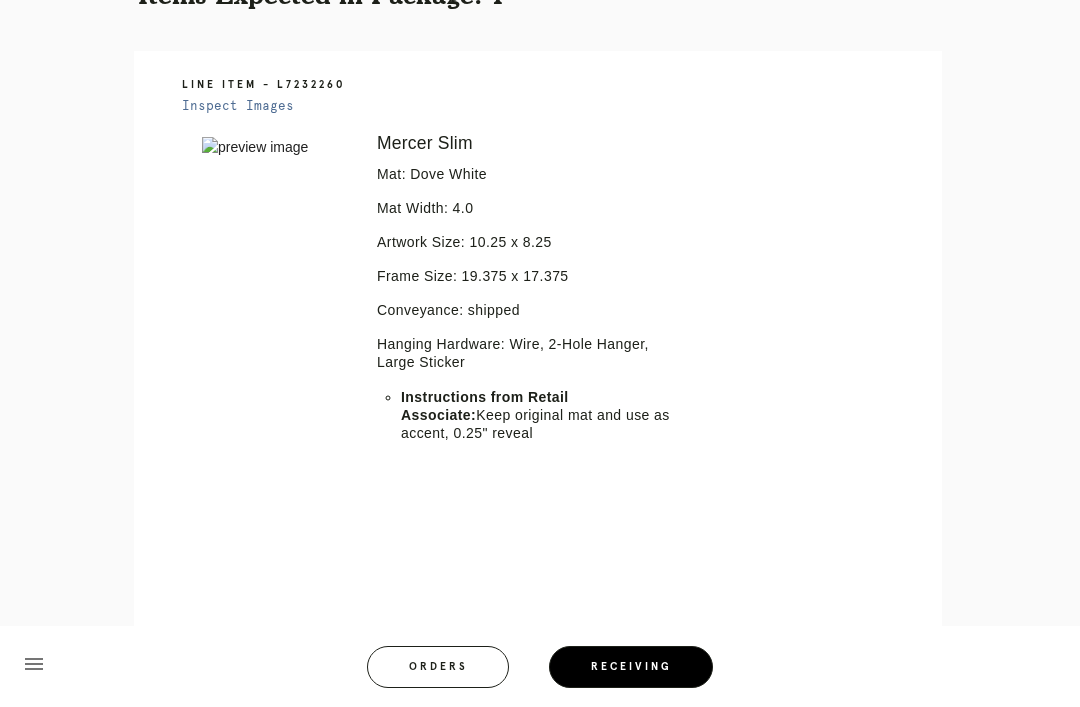 click on "Line Item - L7232260
Inspect Images
Error retreiving frame spec #9702097
Mercer Slim
Mat: Dove White
Mat Width: 4.0
Artwork Size:
10.25
x
8.25
Frame Size:
19.375
x
17.375
Conveyance: shipped
Hanging Hardware: Wire, 2-Hole Hanger, Large Sticker
Instructions from Retail Associate:
Keep original mat and use as accent, 0.25" reveal" at bounding box center [538, 356] 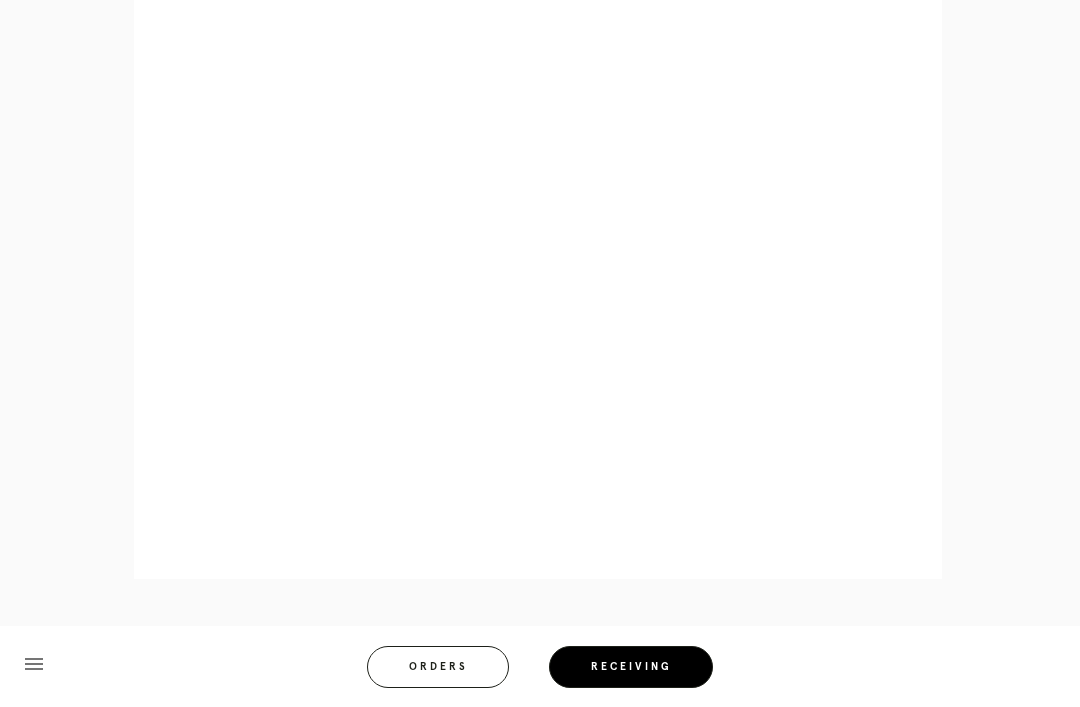 scroll, scrollTop: 910, scrollLeft: 0, axis: vertical 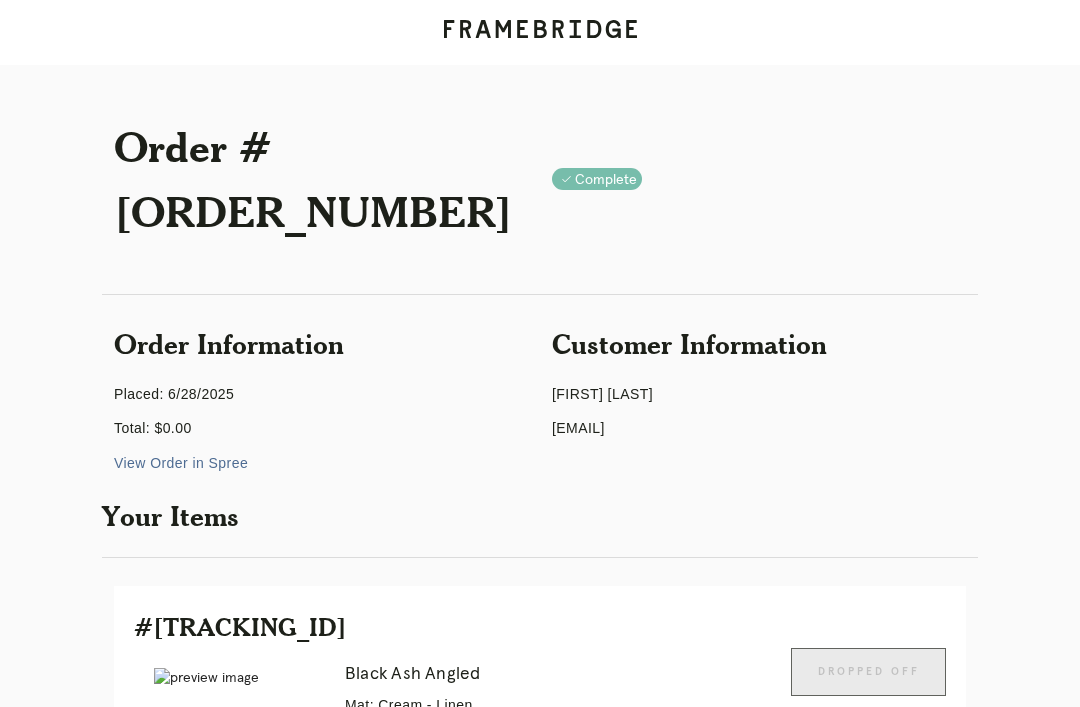 click on "View Order in Spree" at bounding box center [181, 463] 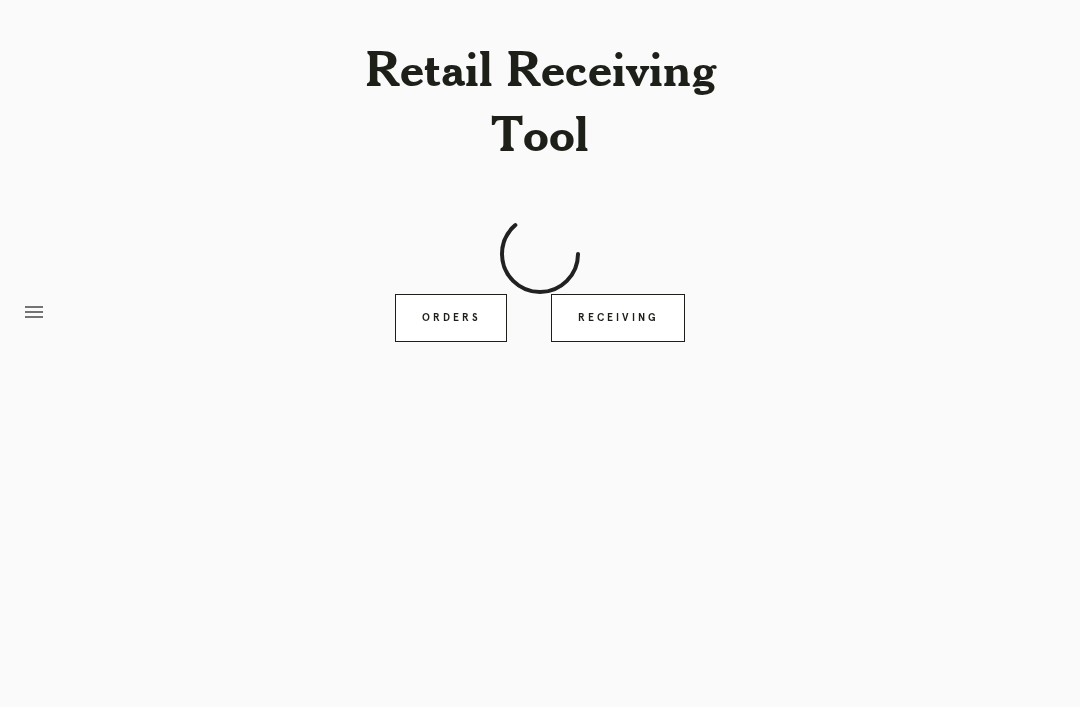 scroll, scrollTop: 64, scrollLeft: 0, axis: vertical 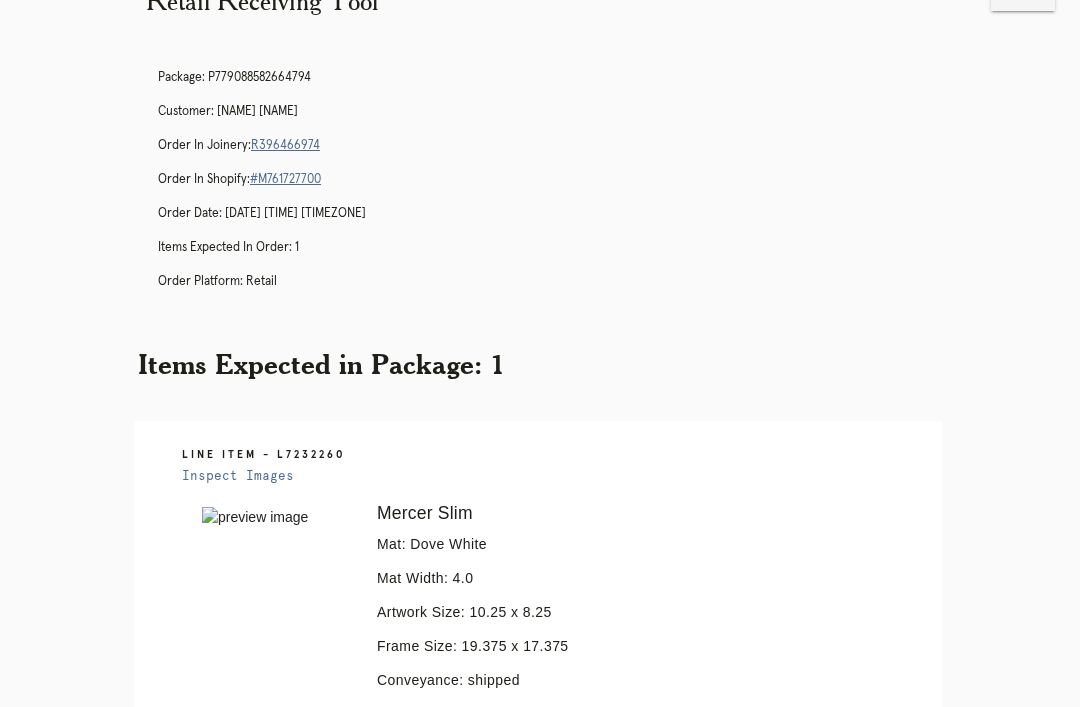 click on "Orders" at bounding box center (451, 1100) 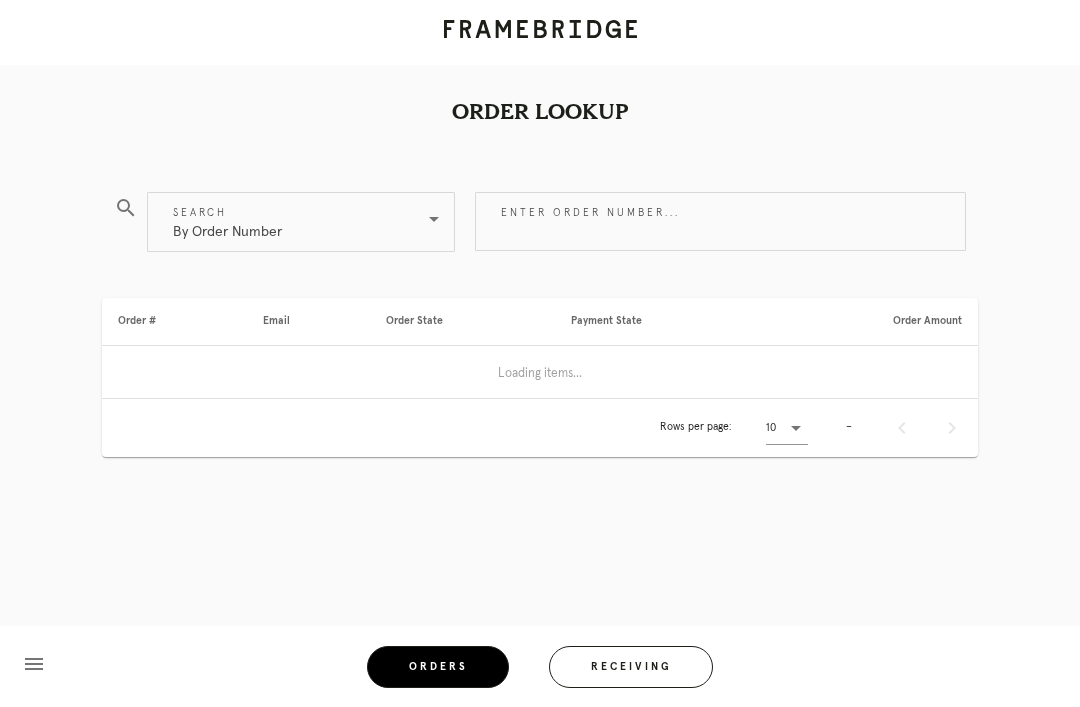 click on "Receiving" at bounding box center (631, 667) 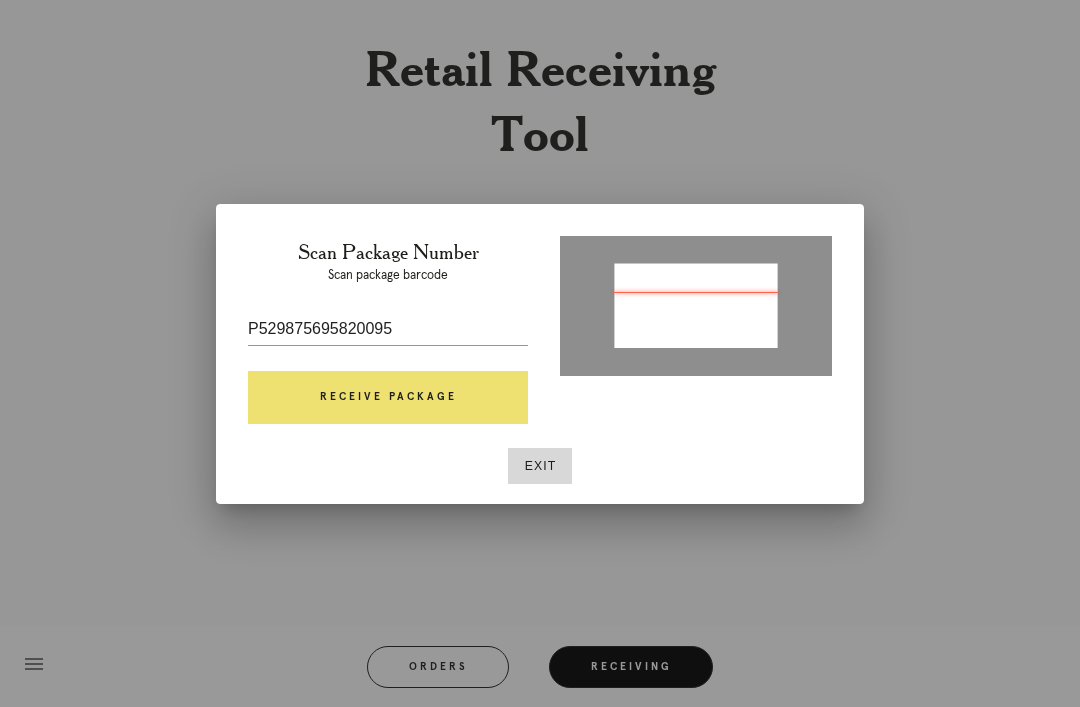 click on "Receive Package" at bounding box center (388, 398) 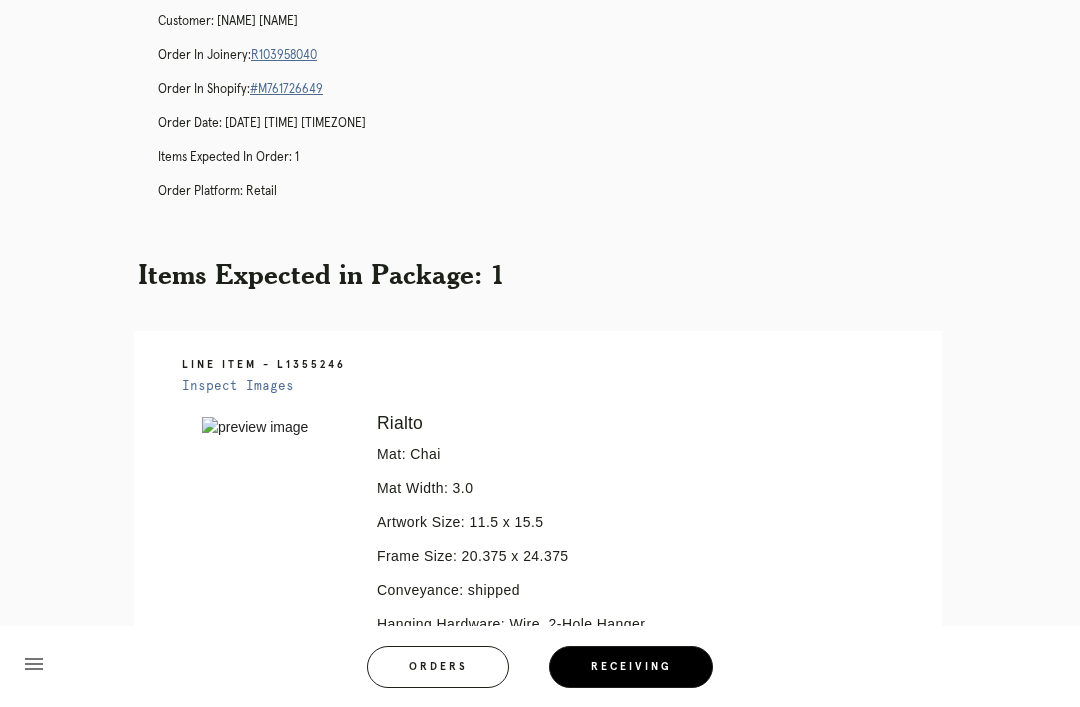 scroll, scrollTop: 153, scrollLeft: 0, axis: vertical 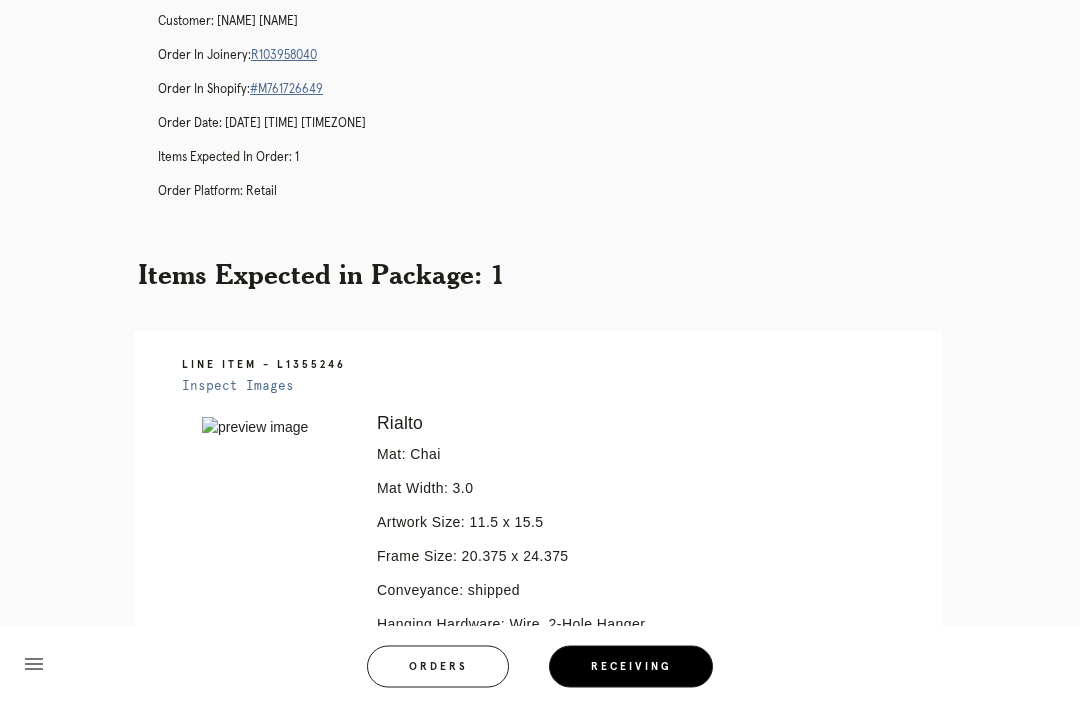 click on "R103958040" at bounding box center (284, 56) 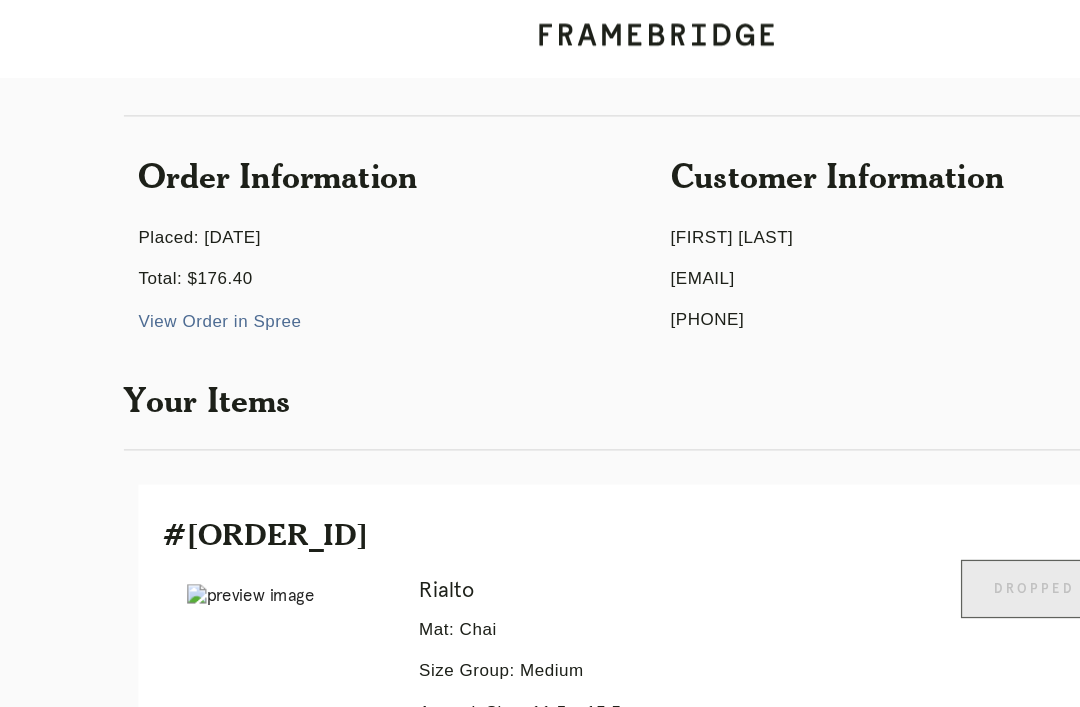 scroll, scrollTop: 0, scrollLeft: 0, axis: both 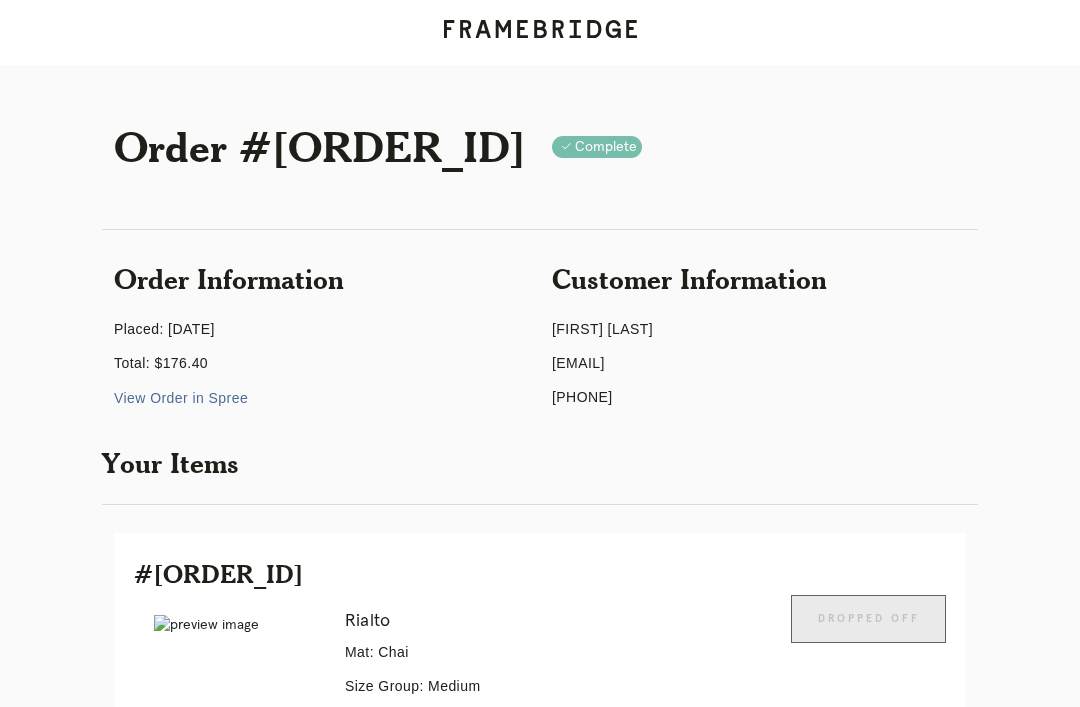 click on "Orders" at bounding box center (76, 1091) 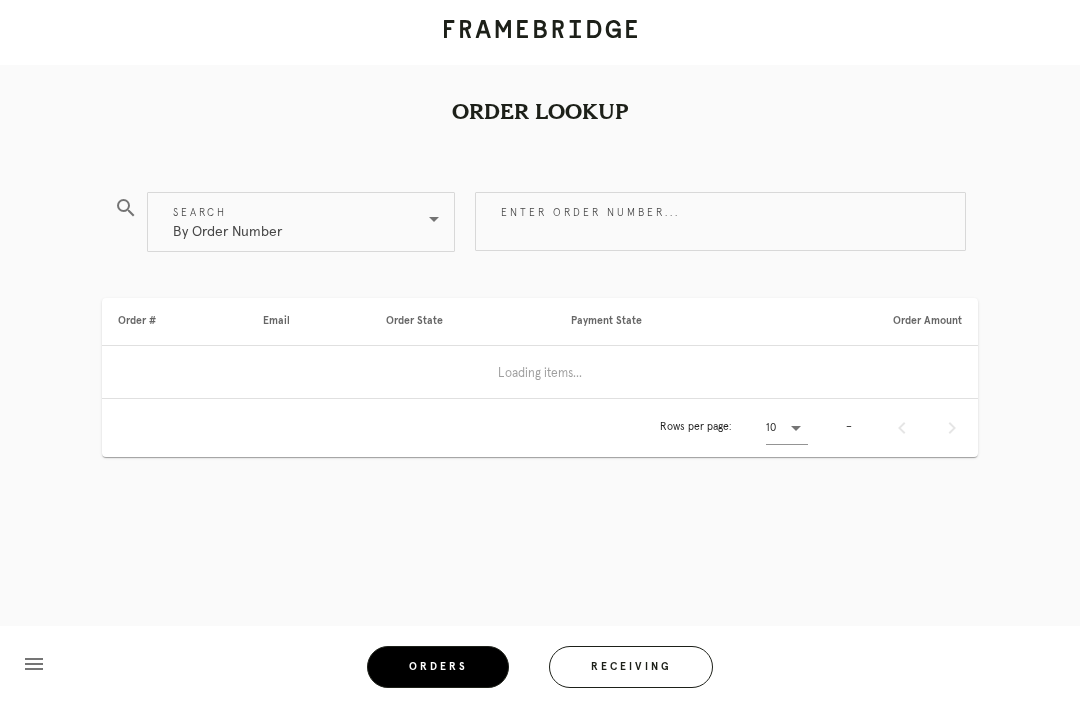 click on "Receiving" at bounding box center (631, 667) 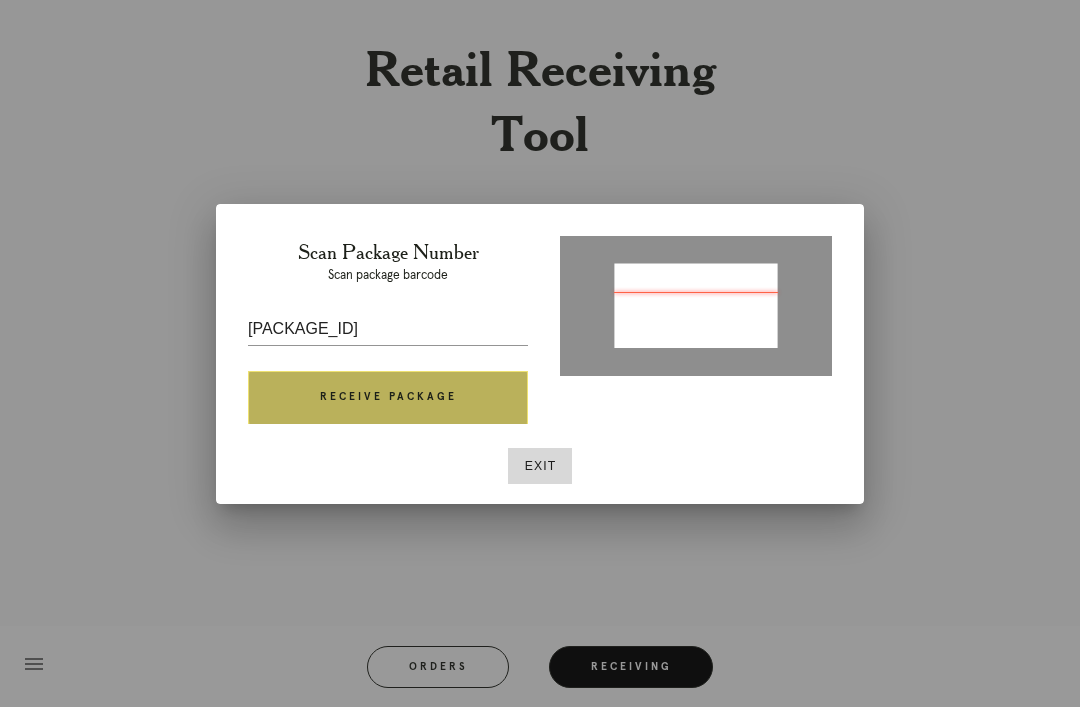 click on "Receive Package" at bounding box center [388, 398] 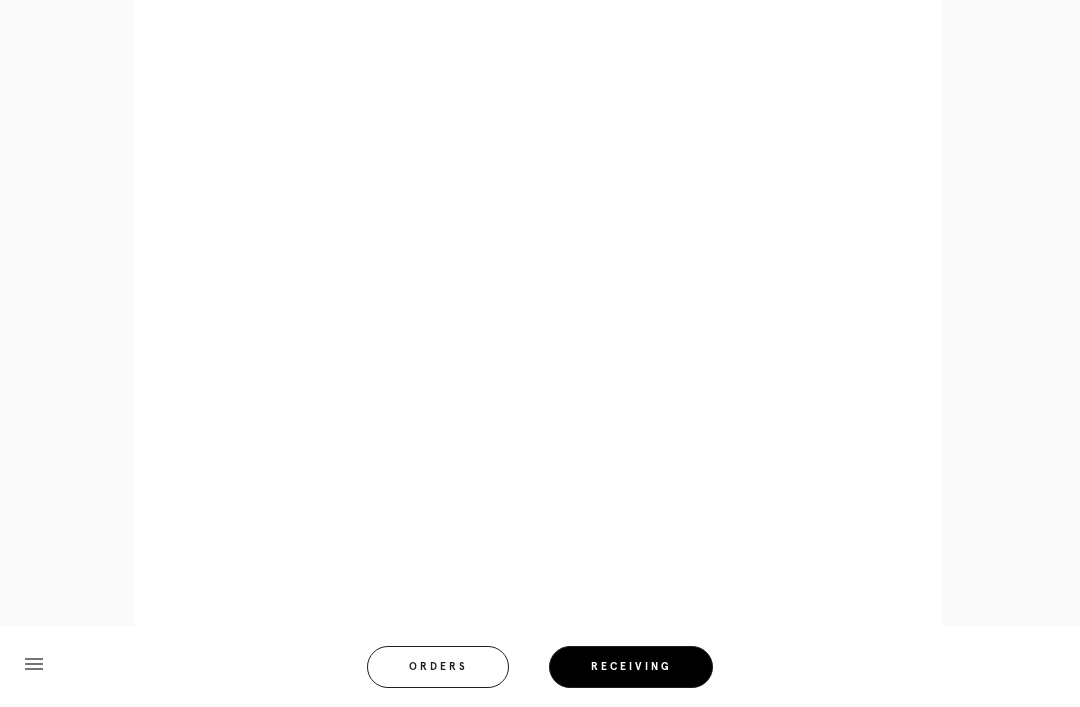 scroll, scrollTop: 837, scrollLeft: 0, axis: vertical 